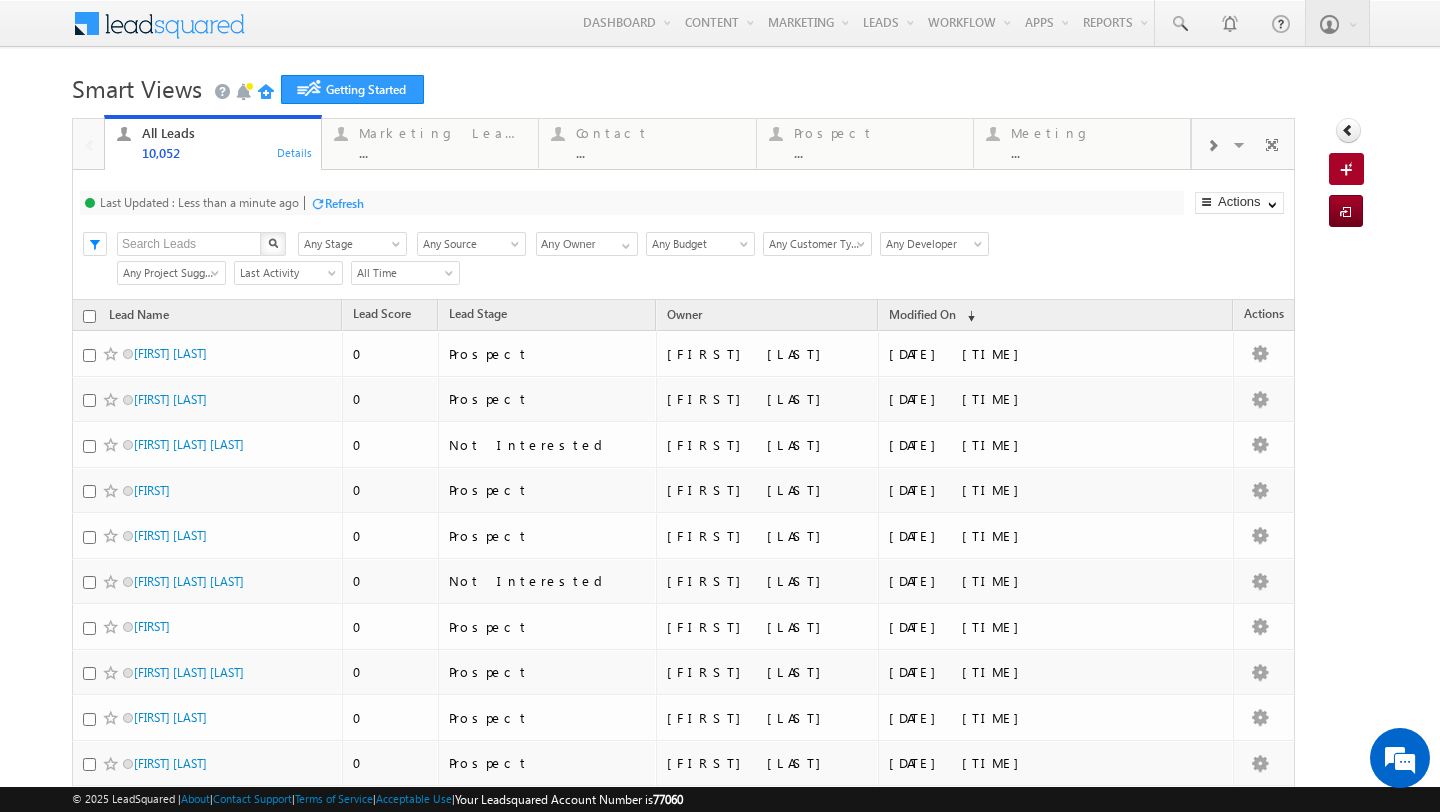 scroll, scrollTop: 0, scrollLeft: 0, axis: both 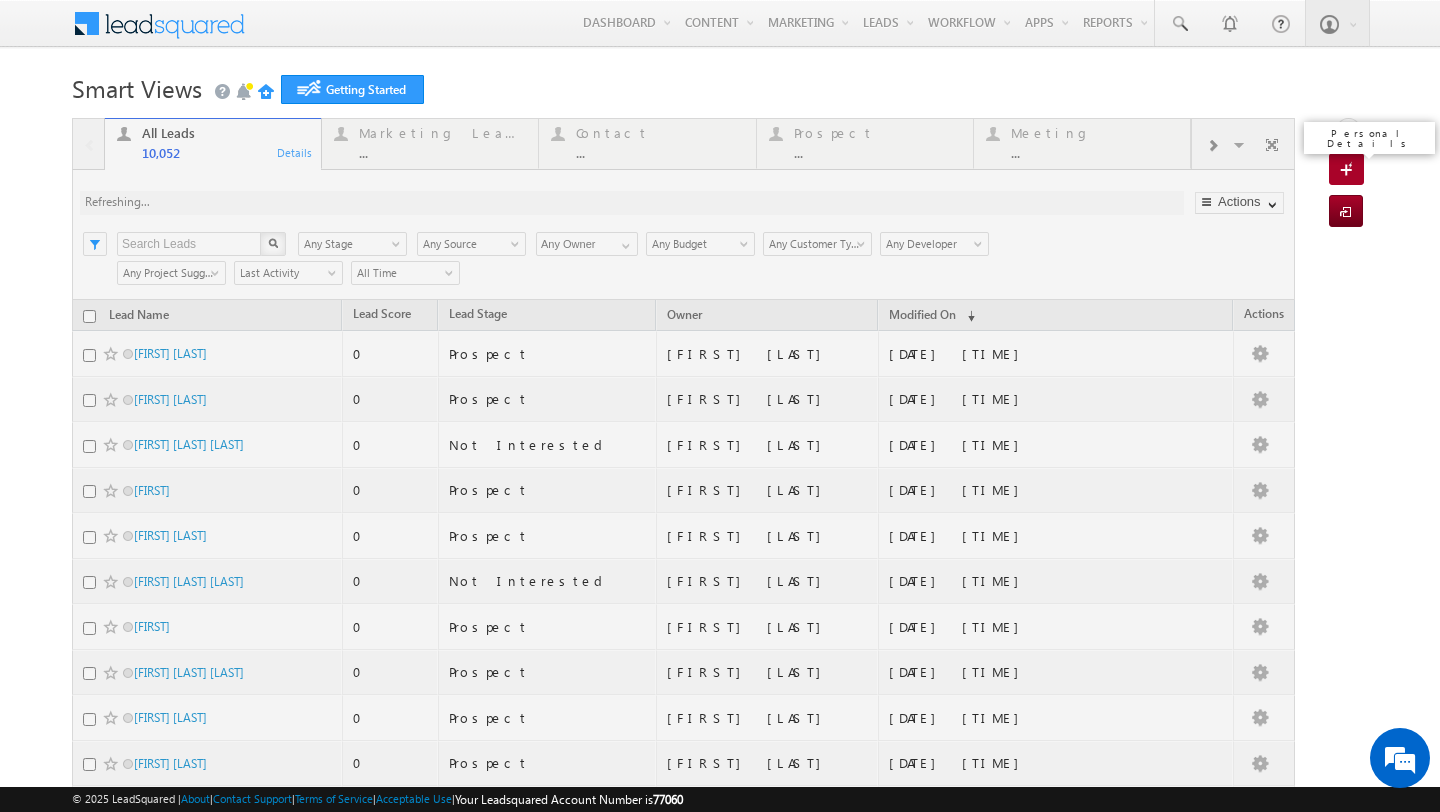 click at bounding box center (1349, 171) 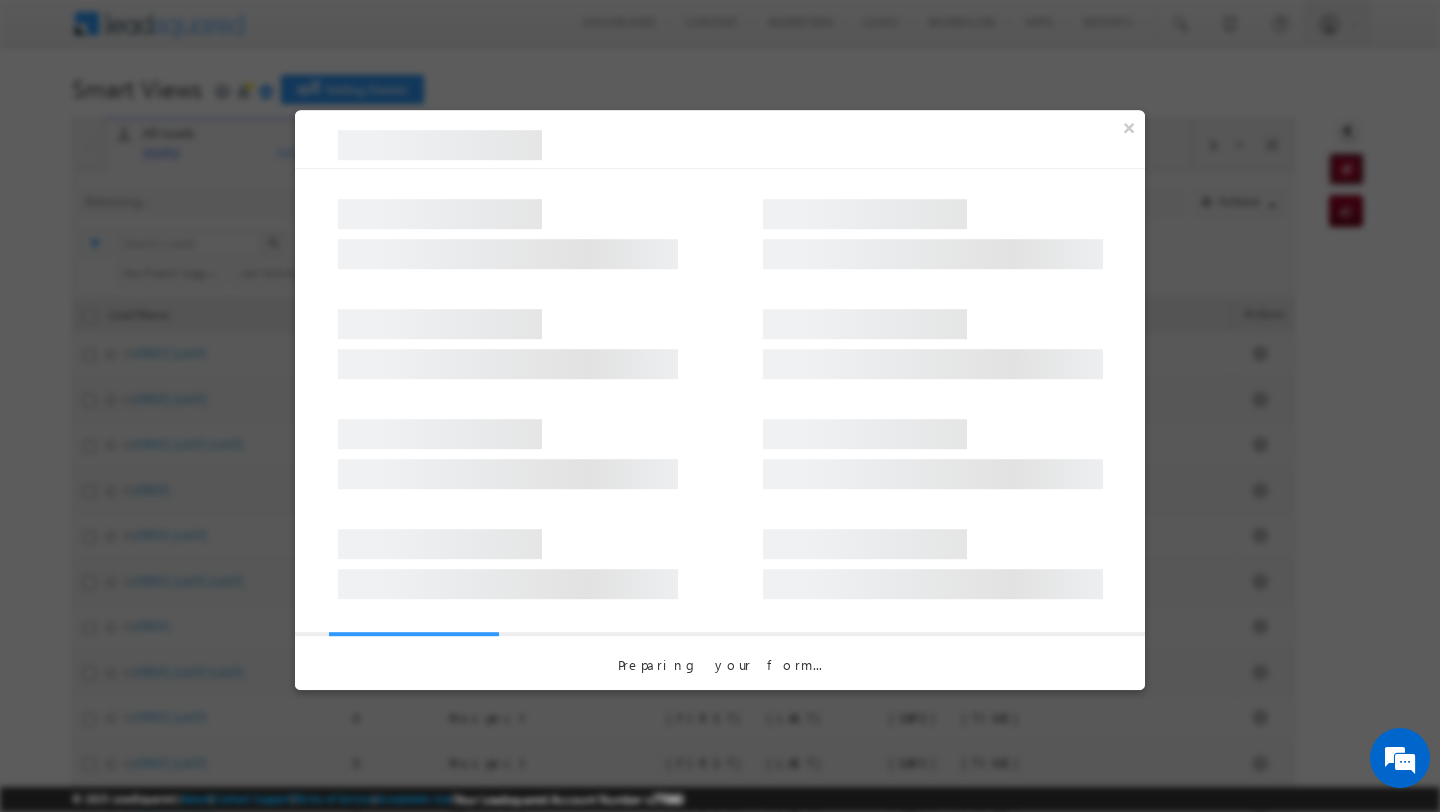 scroll, scrollTop: 0, scrollLeft: 0, axis: both 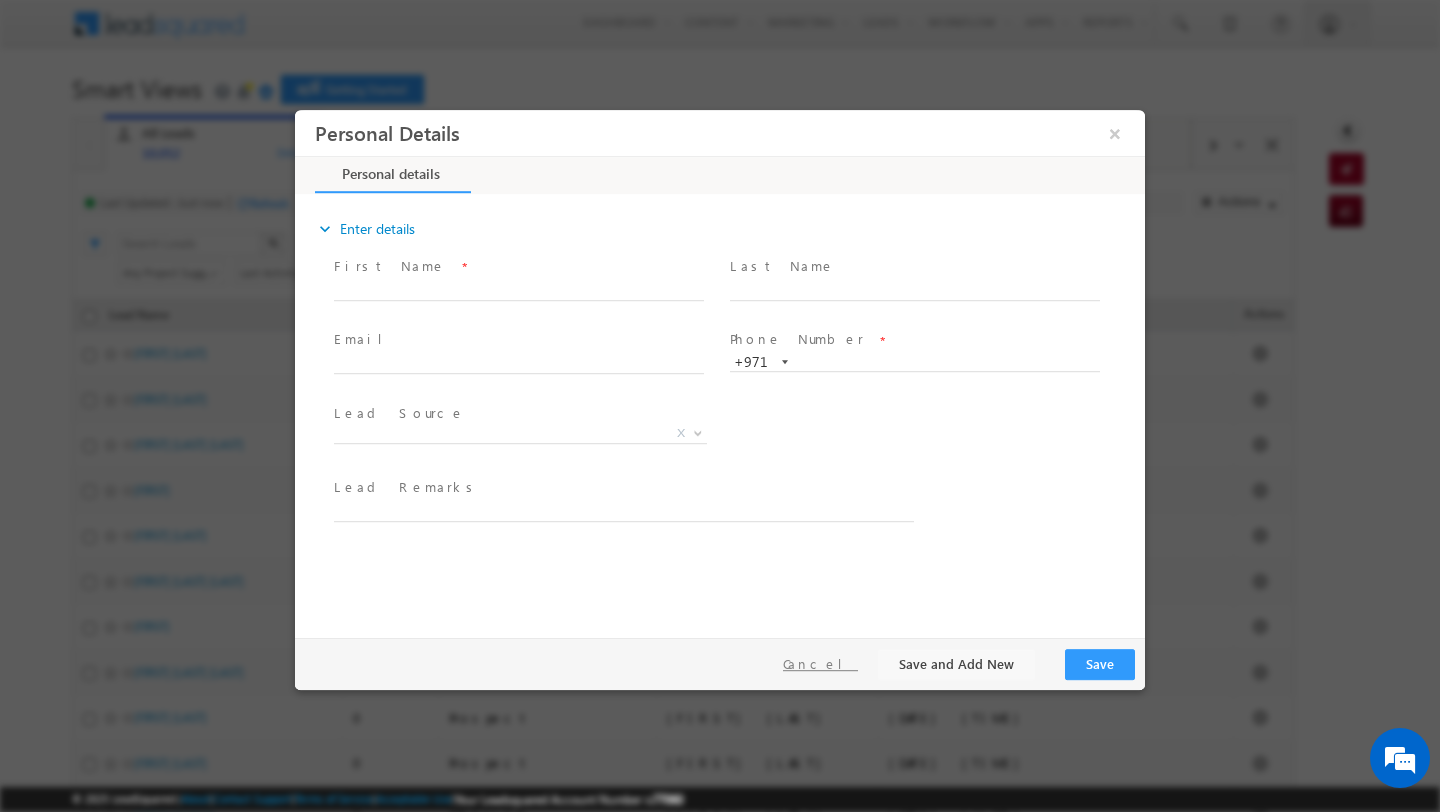 click on "Cancel" at bounding box center [820, 664] 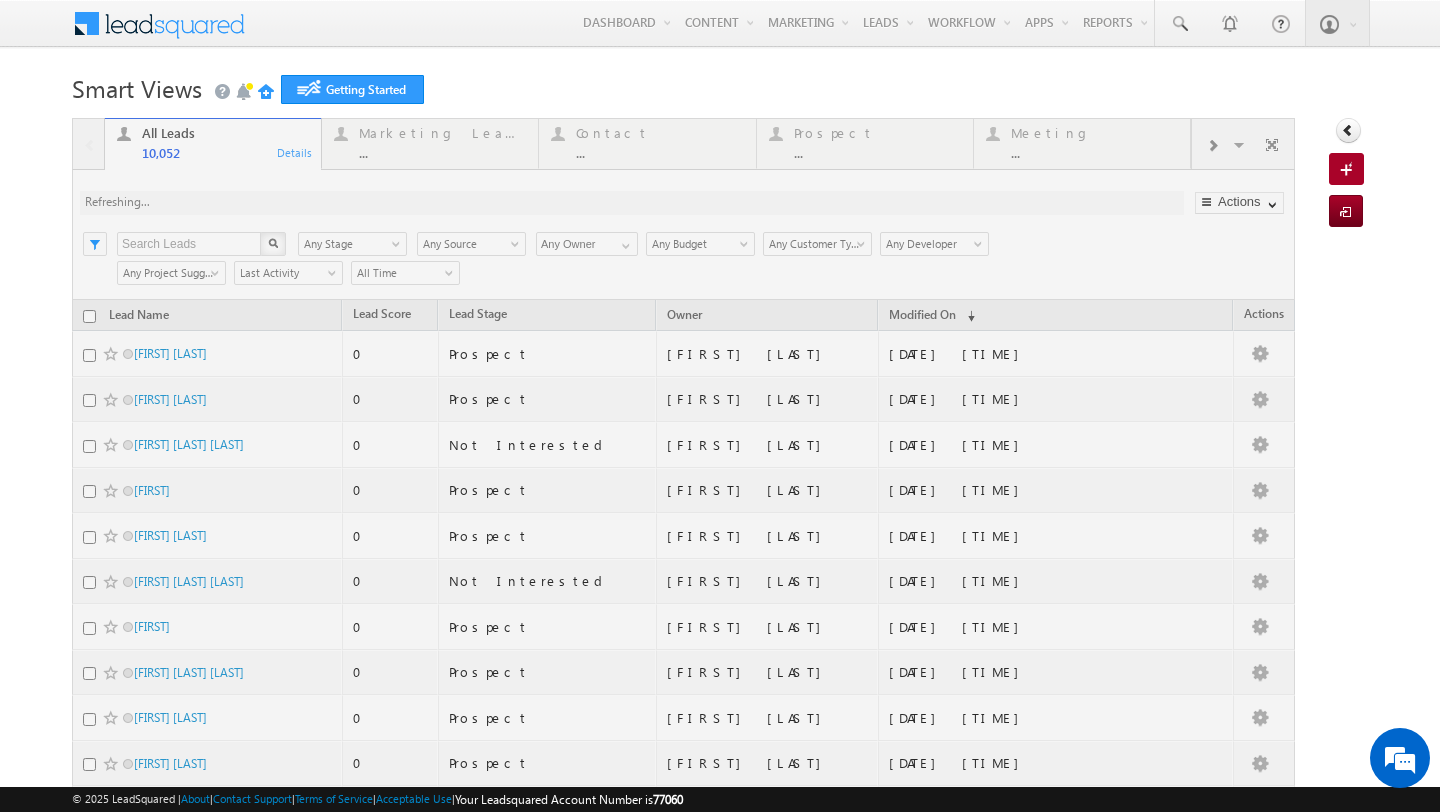 click on "Menu
Admin
admin +1@in dglob al.ae" at bounding box center [720, 789] 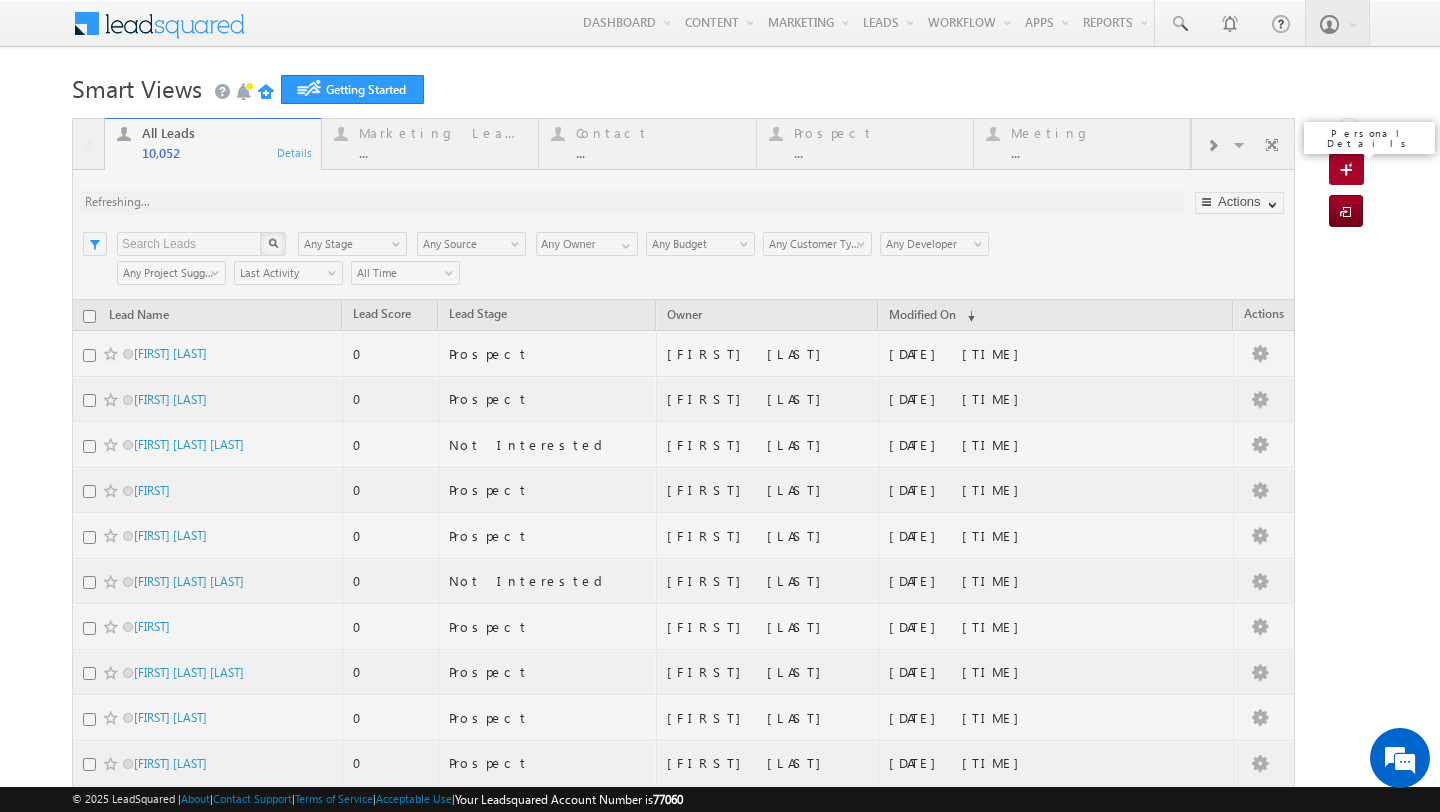click at bounding box center [1349, 171] 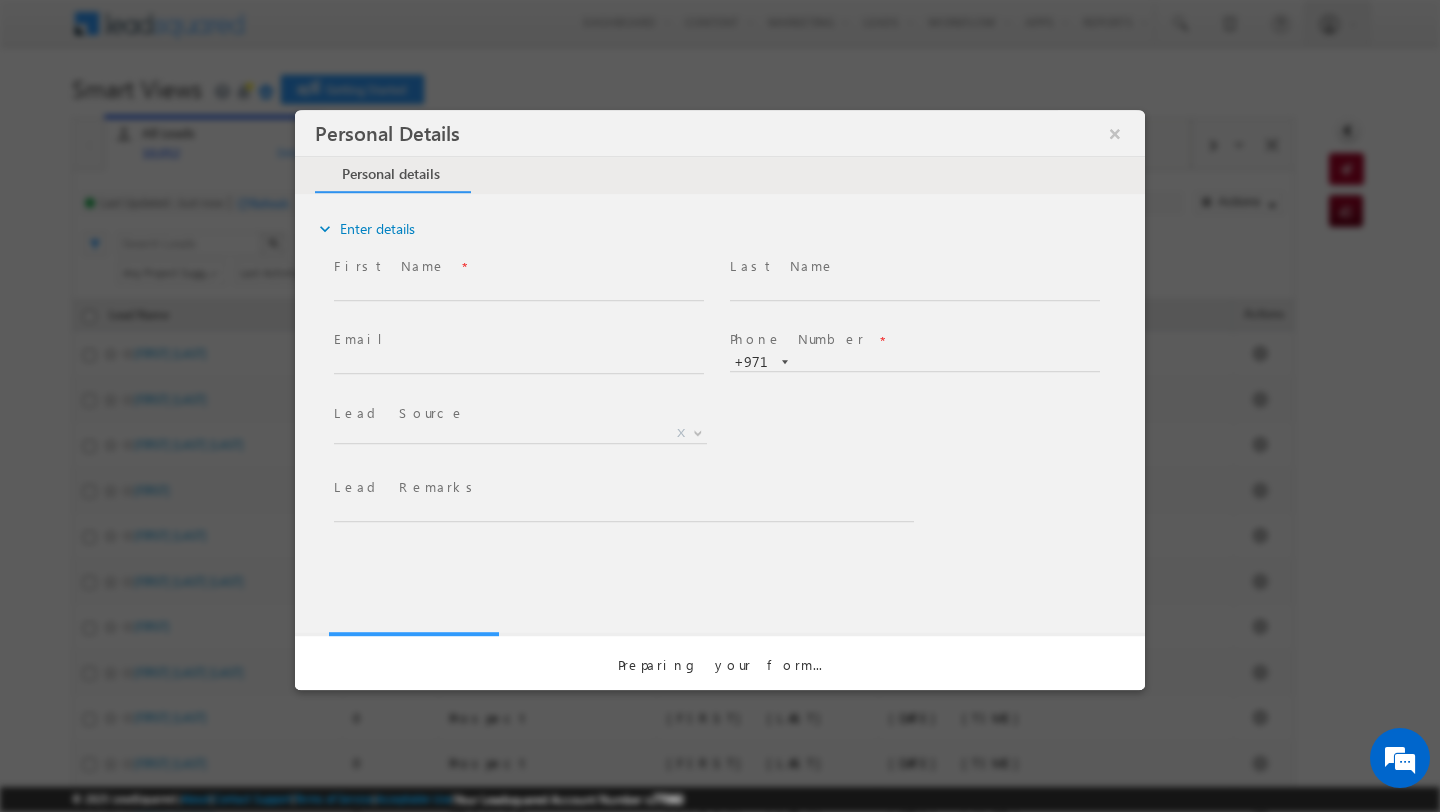 scroll, scrollTop: 0, scrollLeft: 0, axis: both 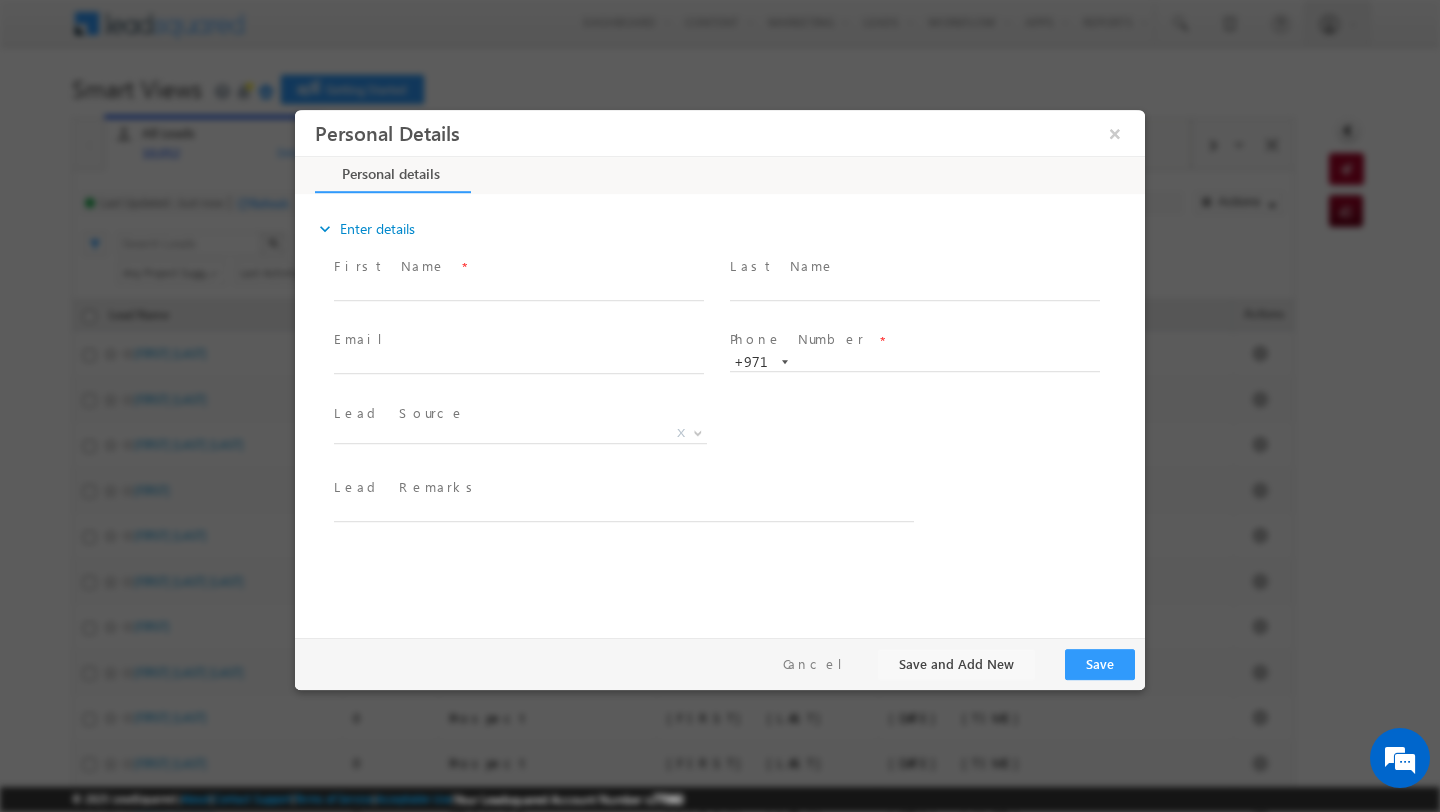 click at bounding box center [720, 406] 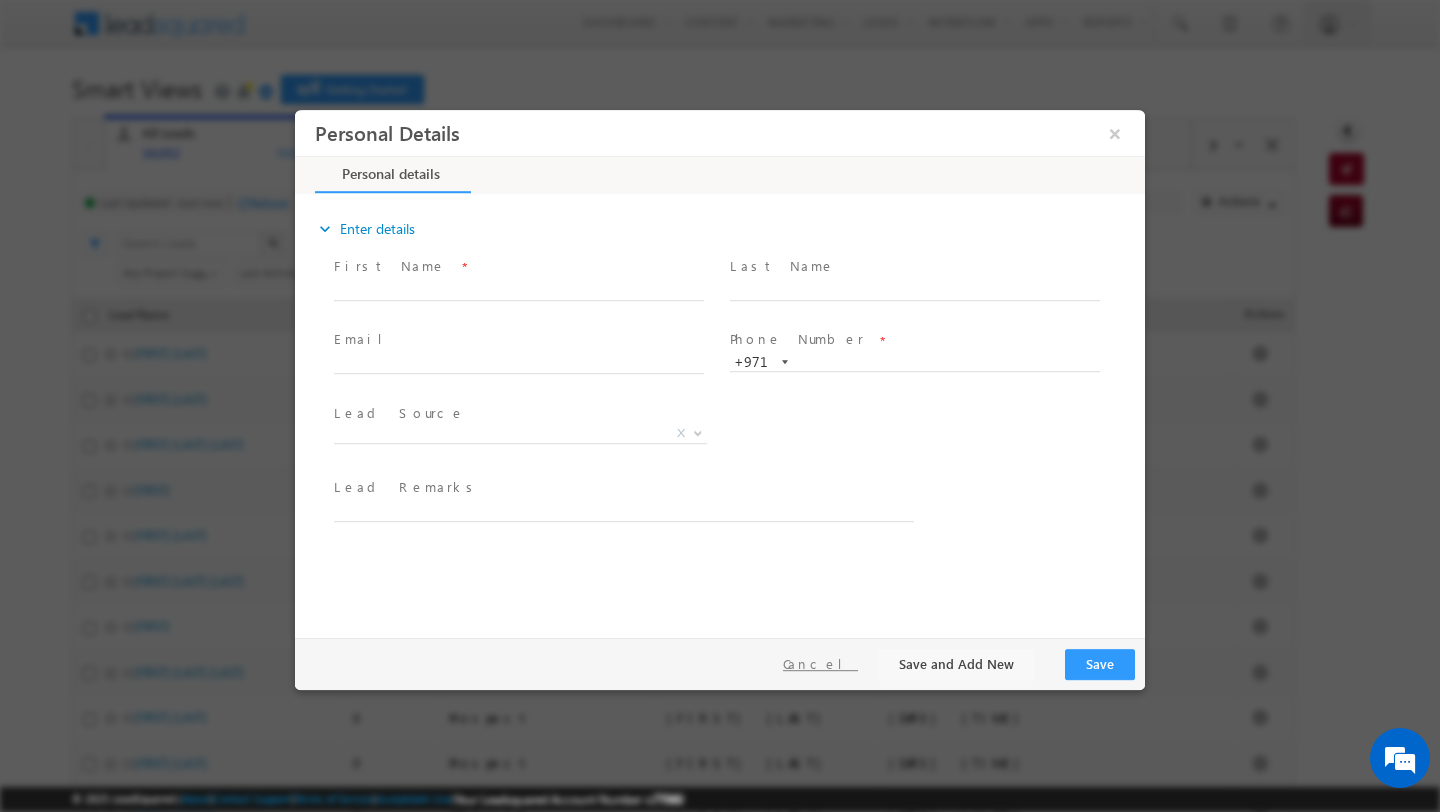 click on "Cancel" at bounding box center [820, 664] 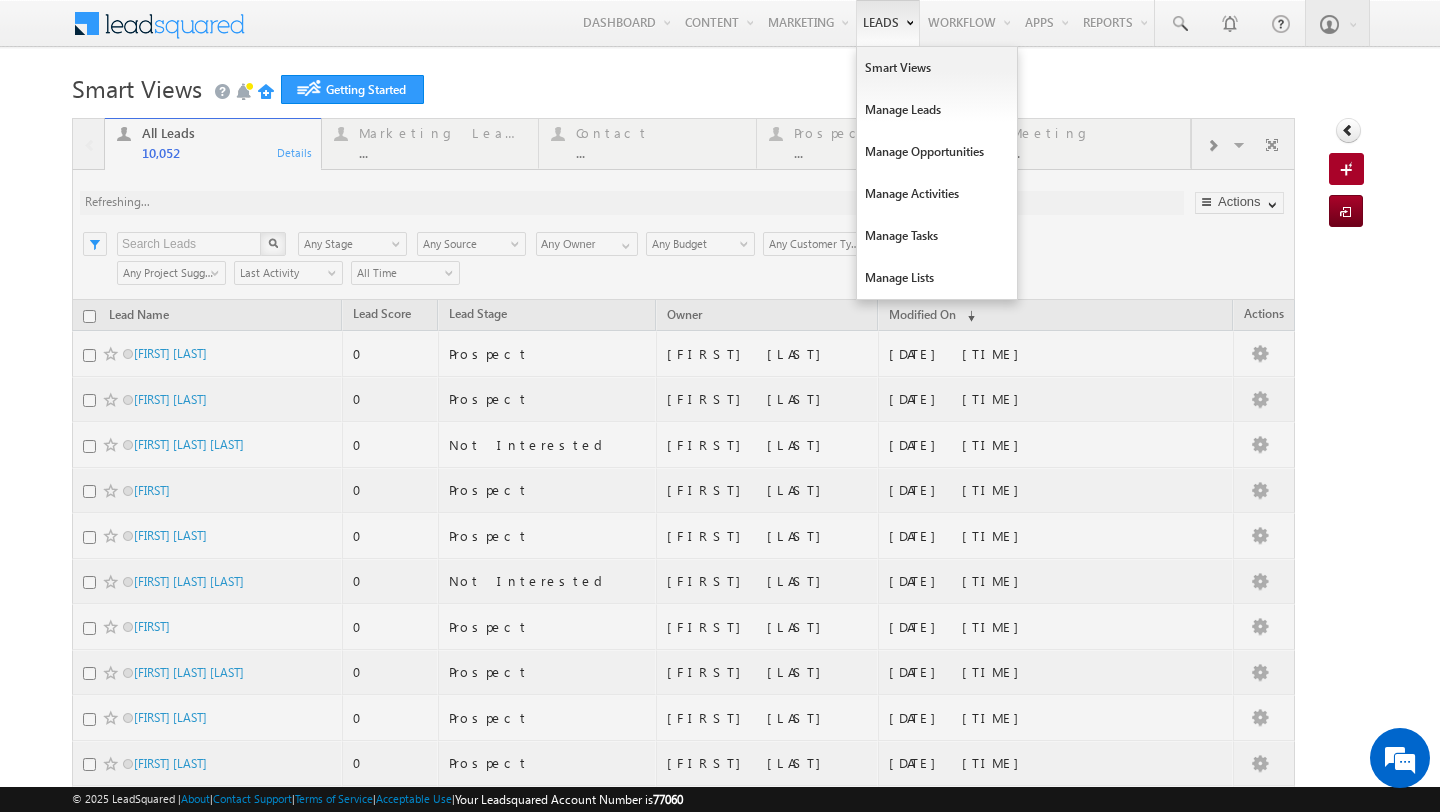 click on "Menu
Admin
admin +1@in dglob al.ae" at bounding box center (720, 789) 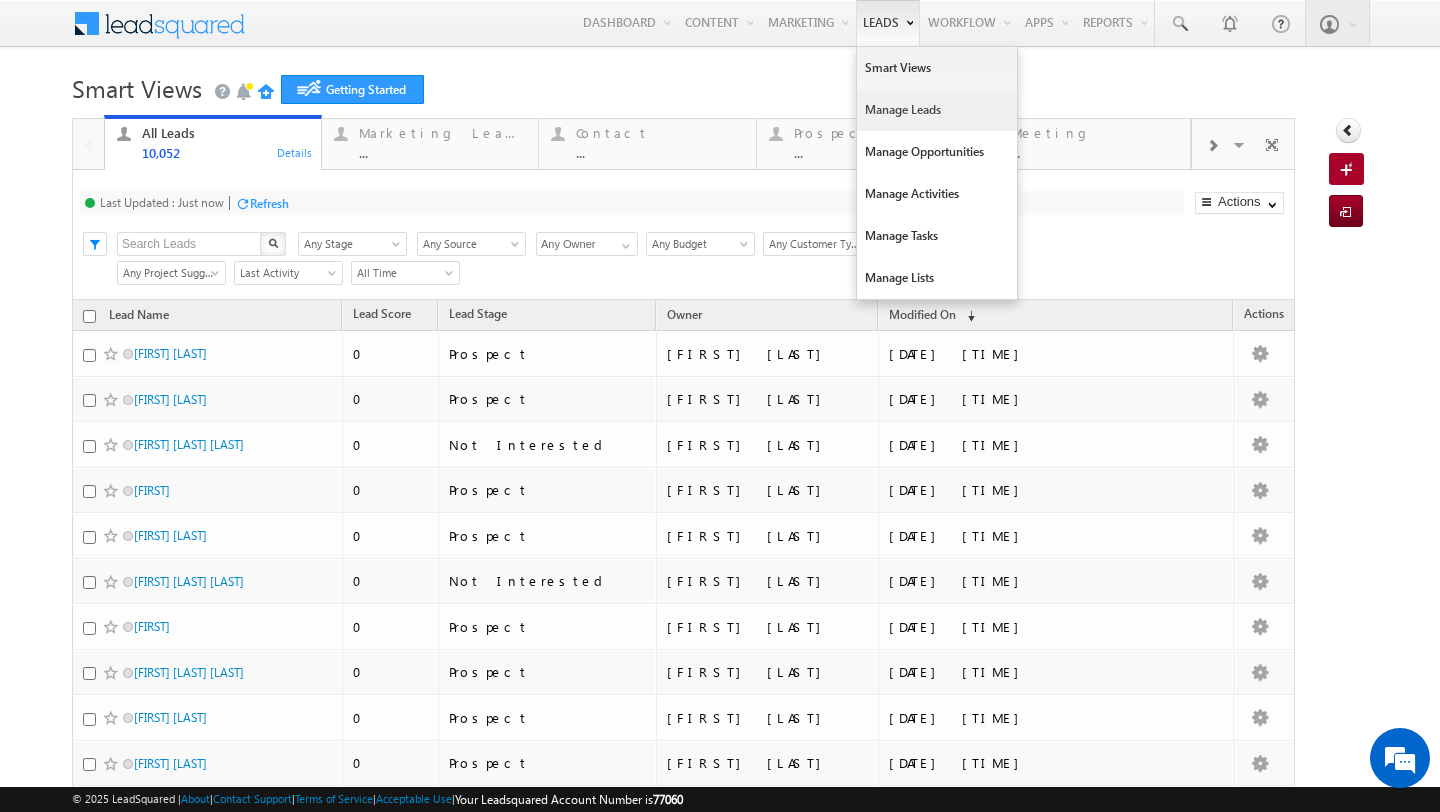 click on "Manage Leads" at bounding box center (937, 110) 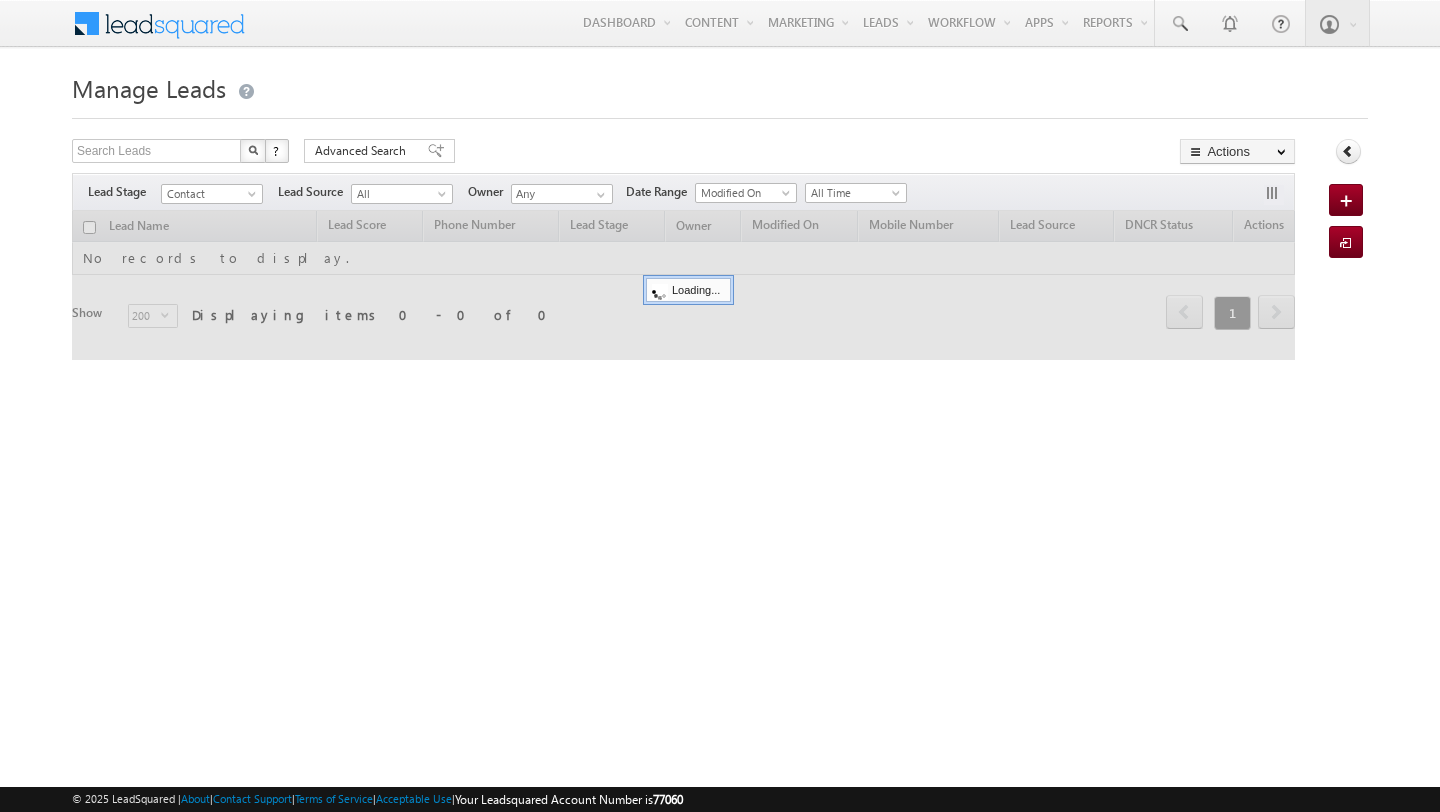 scroll, scrollTop: 0, scrollLeft: 0, axis: both 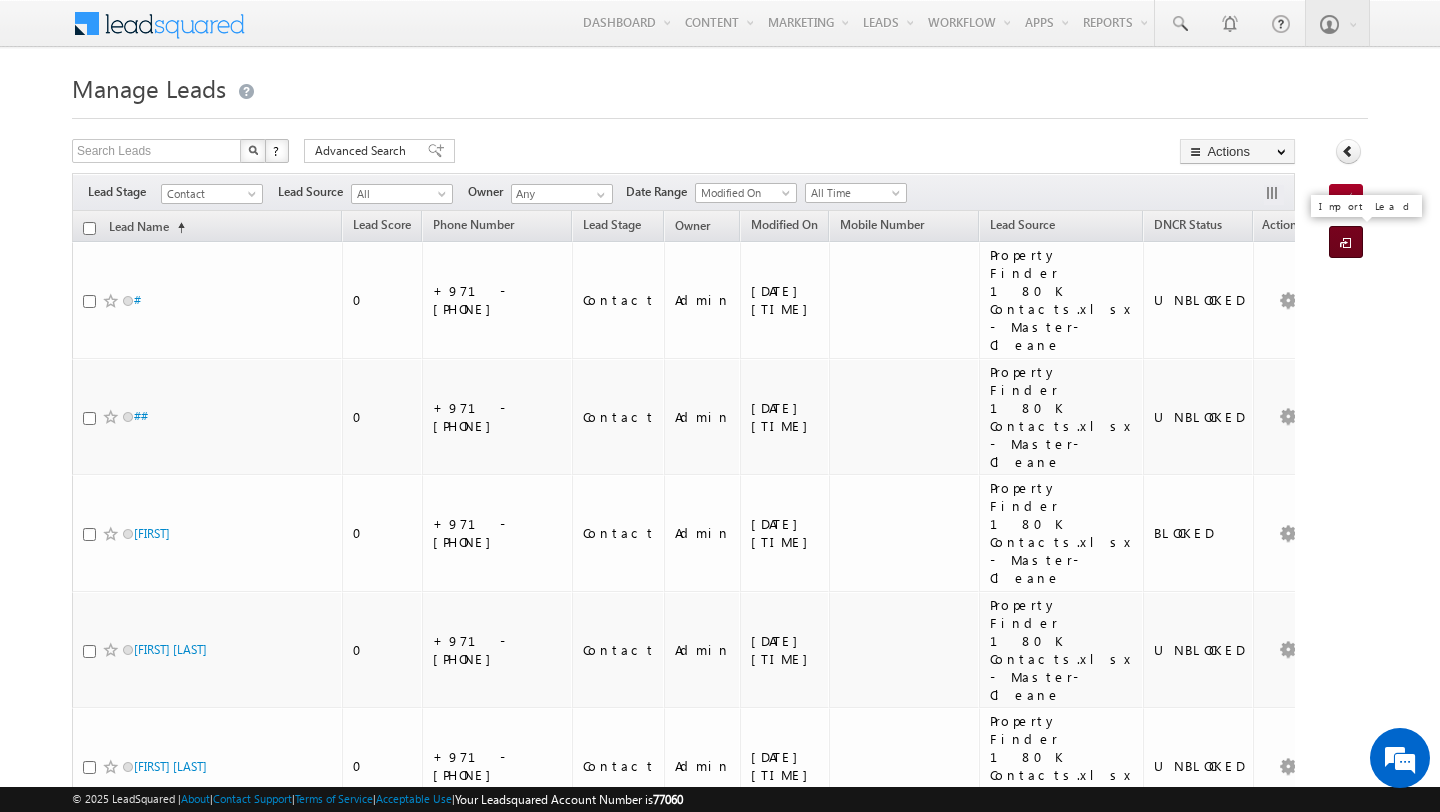 click at bounding box center (1349, 244) 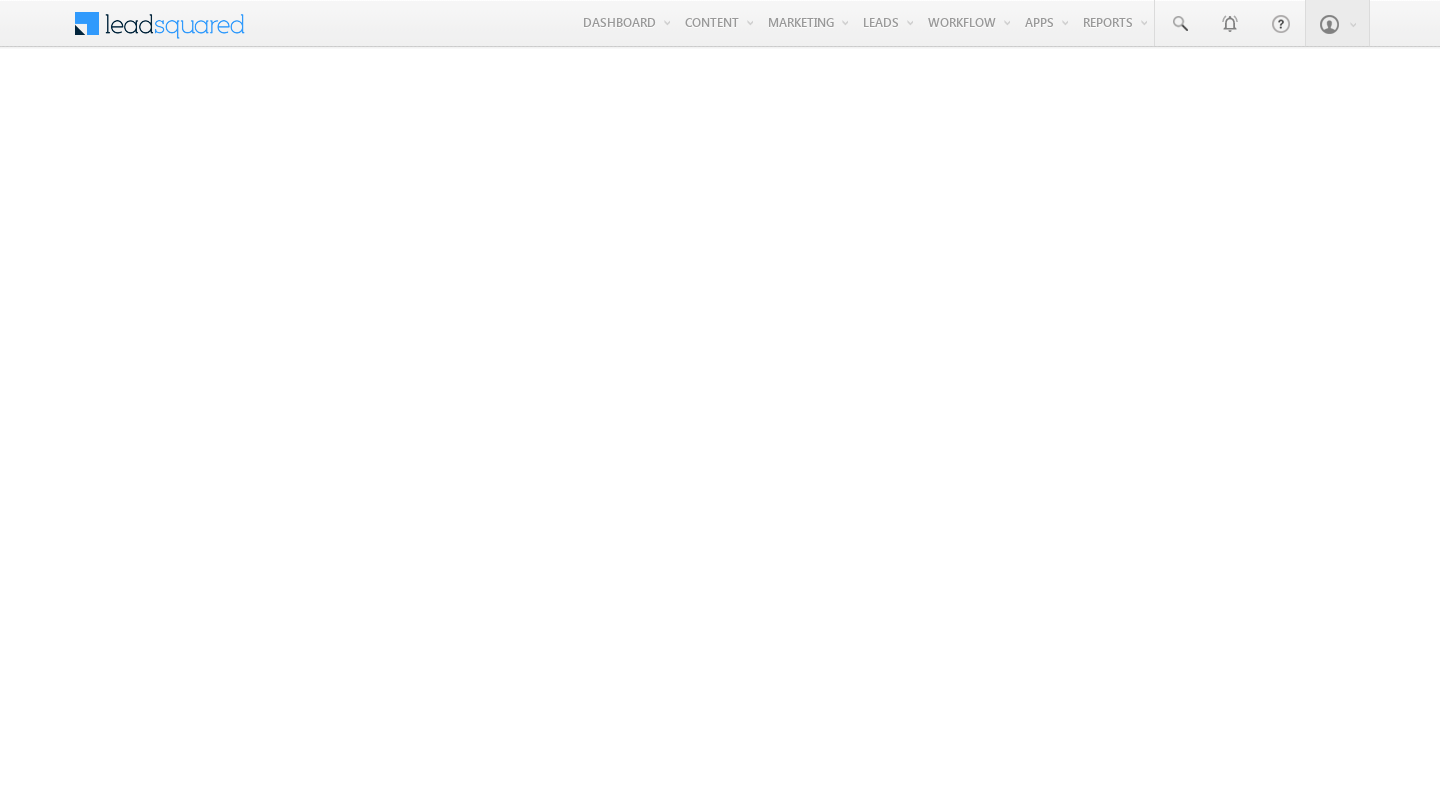scroll, scrollTop: 0, scrollLeft: 0, axis: both 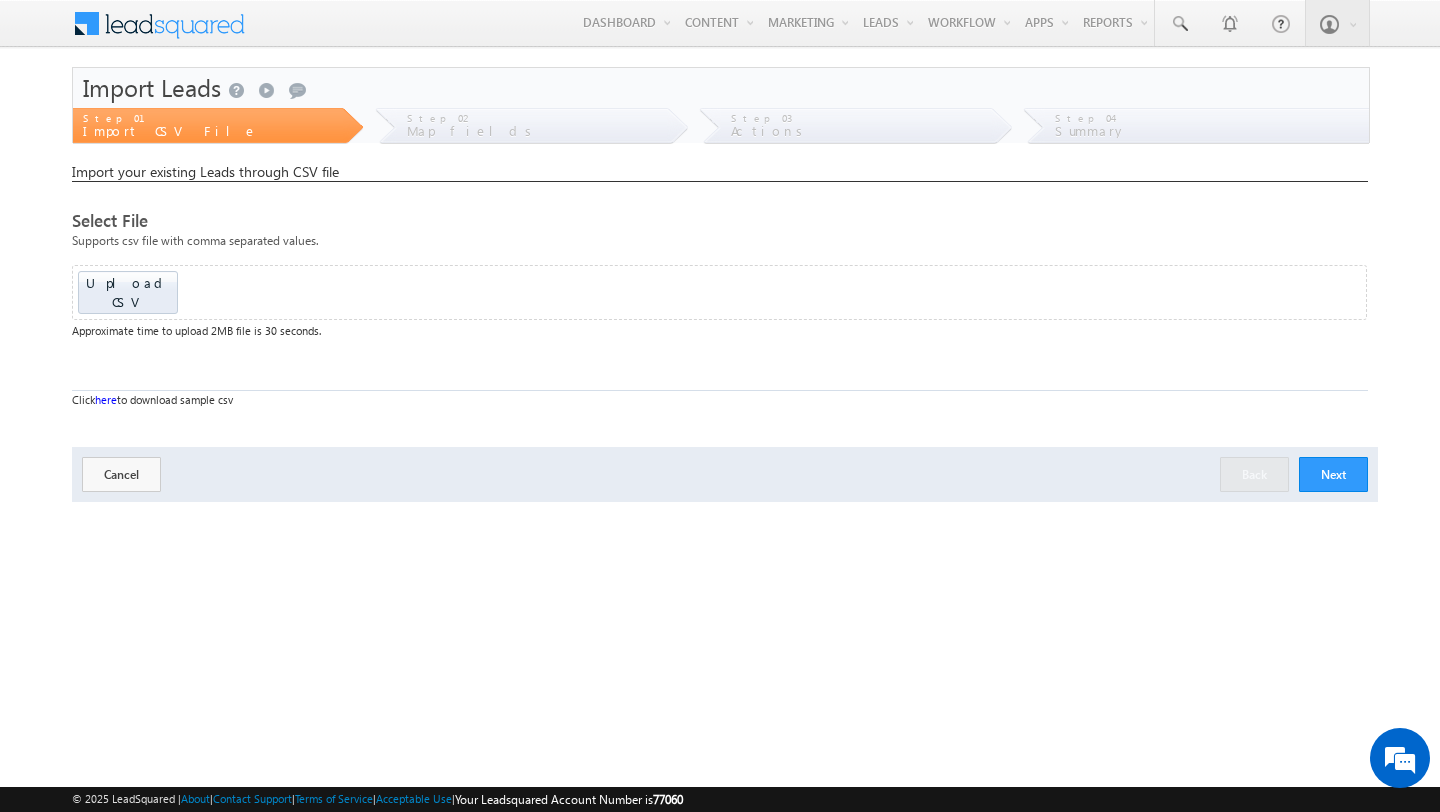 click on "Upload CSV Drop files here to upload" at bounding box center [719, 292] 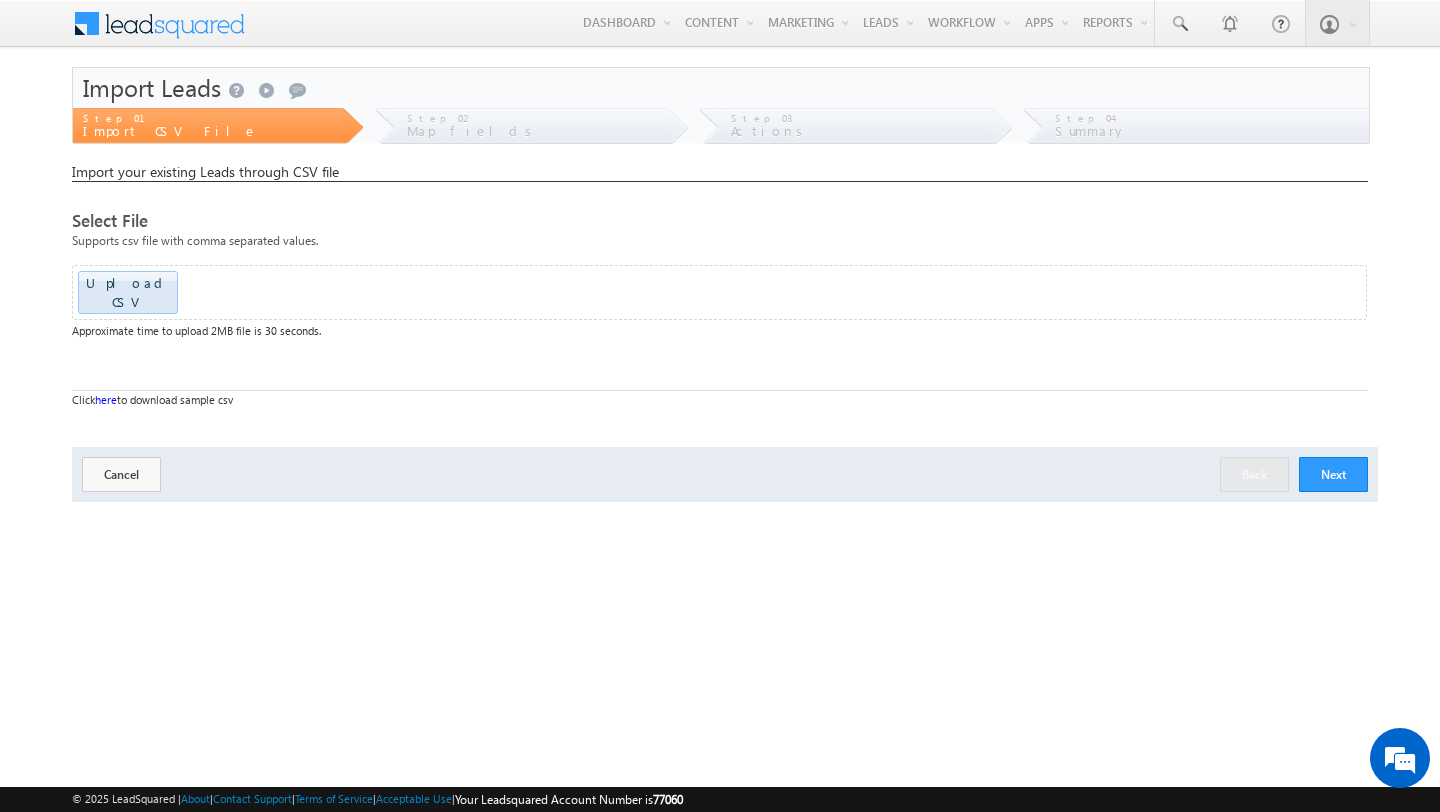 click at bounding box center [-1523, 286] 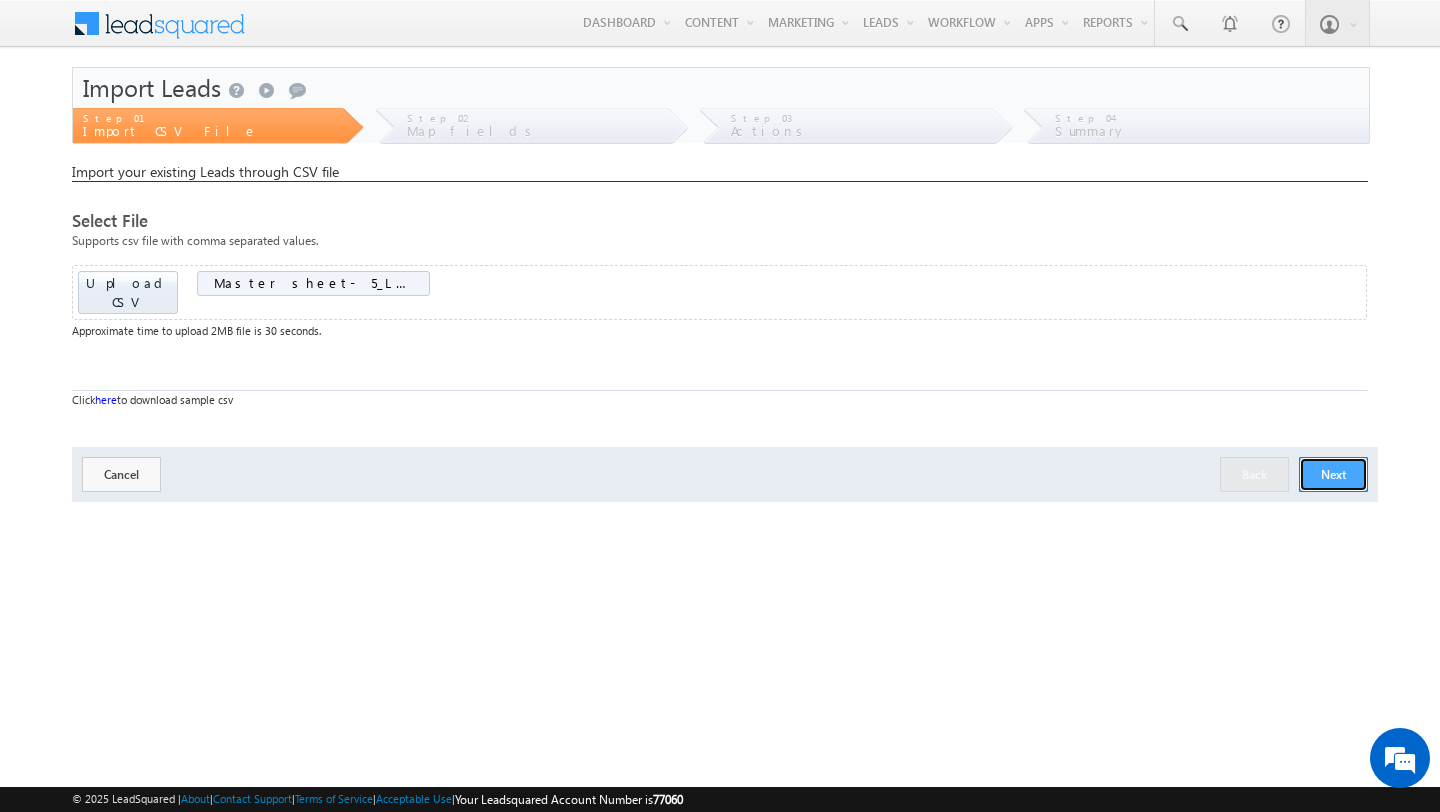 click on "Next" at bounding box center (1333, 474) 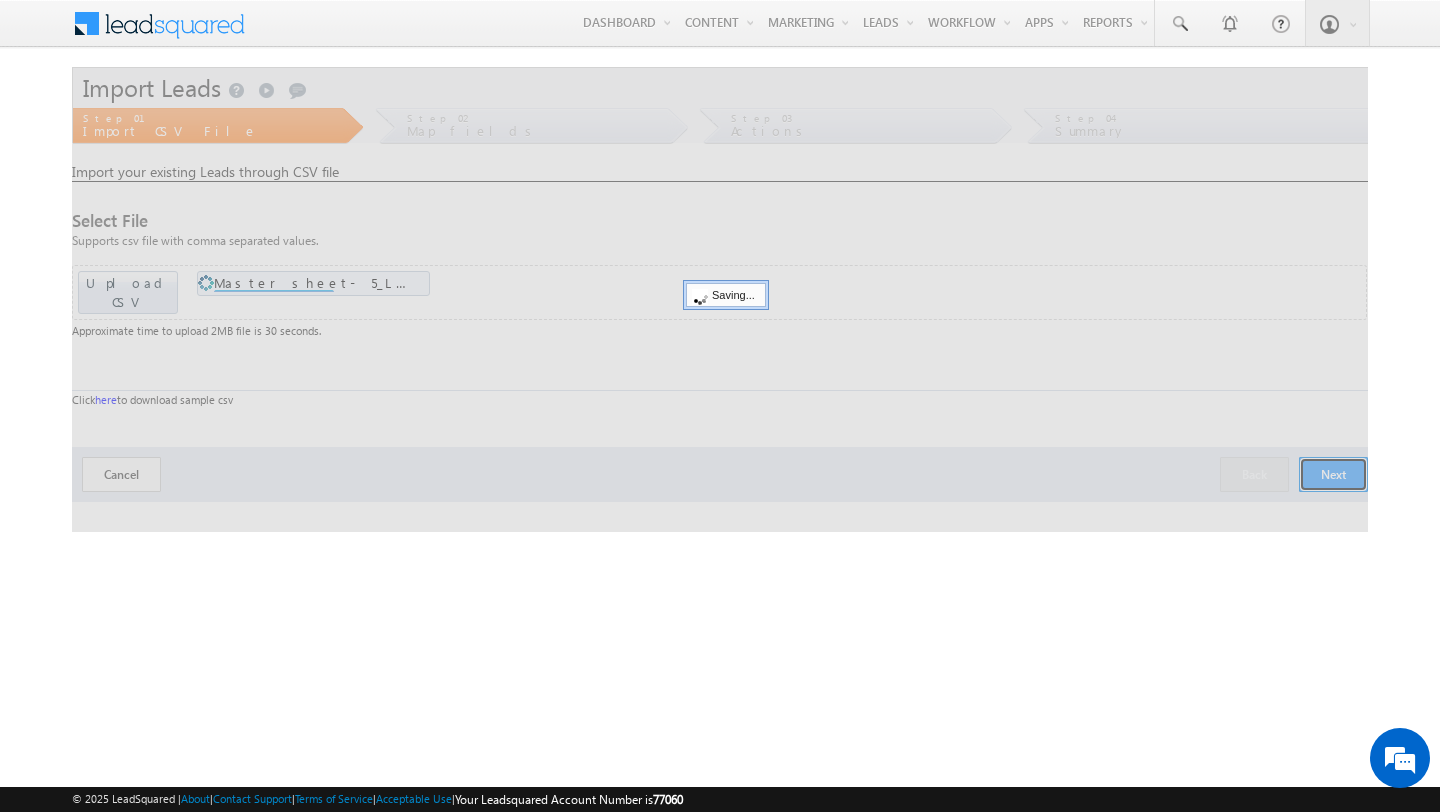 scroll, scrollTop: 0, scrollLeft: 0, axis: both 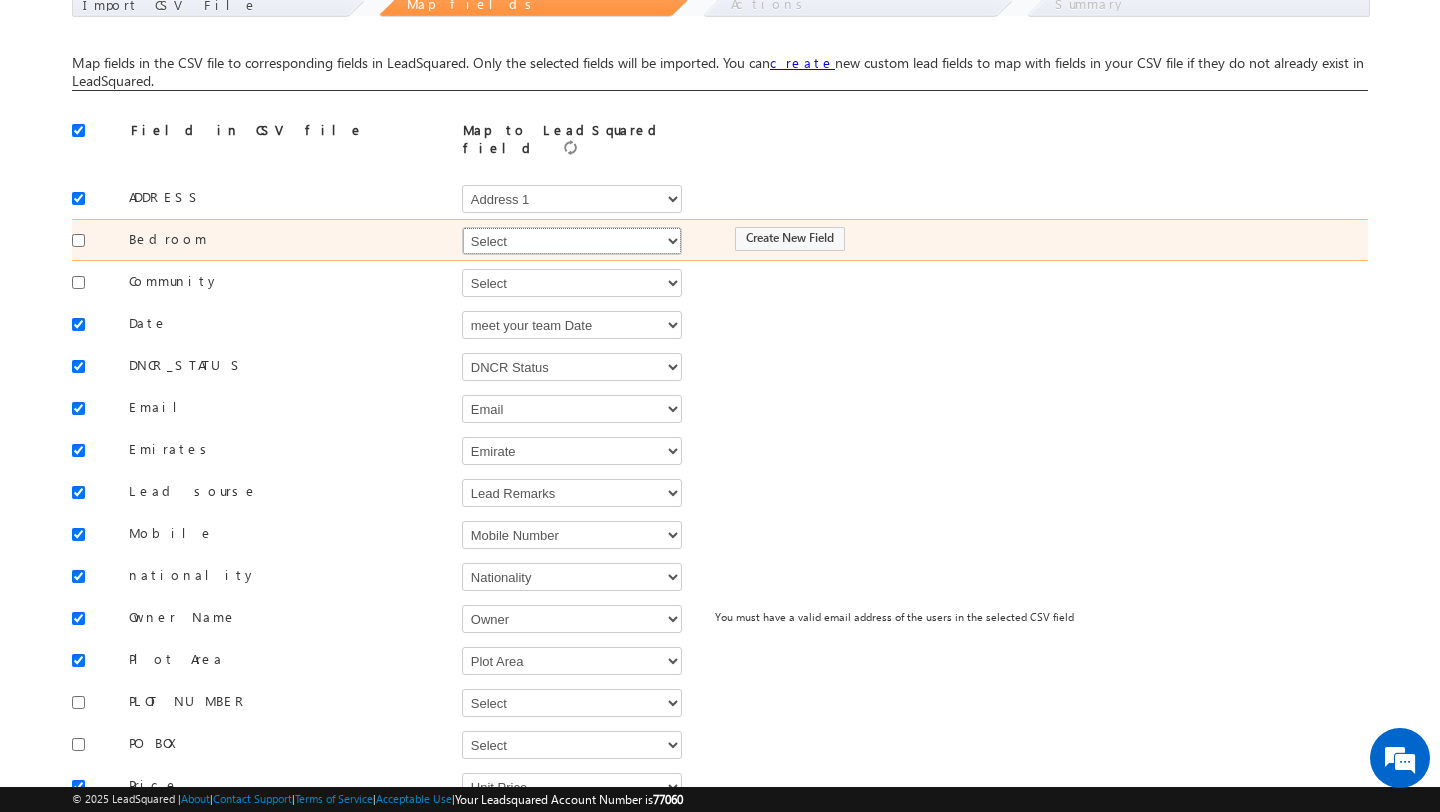 click on "Select Select Address 1 Address 2 Budget Building Name Buyer Persona Campaign Name Caste City Client Type Company Contact Stage Country Created On Customer Type Developer DNCR Status Do Not Call Do Not Email Do Not SMS Do Not Track Do you want to invest in dubai Email Emirate Father Name First Name Form Name Grade Job Title Last Name Latitude Lead Remarks Lead Source Lead Stage Longitude Master Project meet your team Date Meeting Done Date  Meeting Location Mobile Number Nationality Not Picked counter Notes Order Value Owner Phone Number Plot Area Possession Procedure Name Project Project Name Project Suggested Purpose of investing in Dubai Qualify follow up Qualify meeting scheduled Qulification Status Range Region RSVP RSVP Project School Name Source Campaign Source Content Source Medium State Student name Type Unit Area Unit No Unit Number Unit Price Unit Size Unit Type Website You are based in Zip Do Not Track Comments" at bounding box center [572, 241] 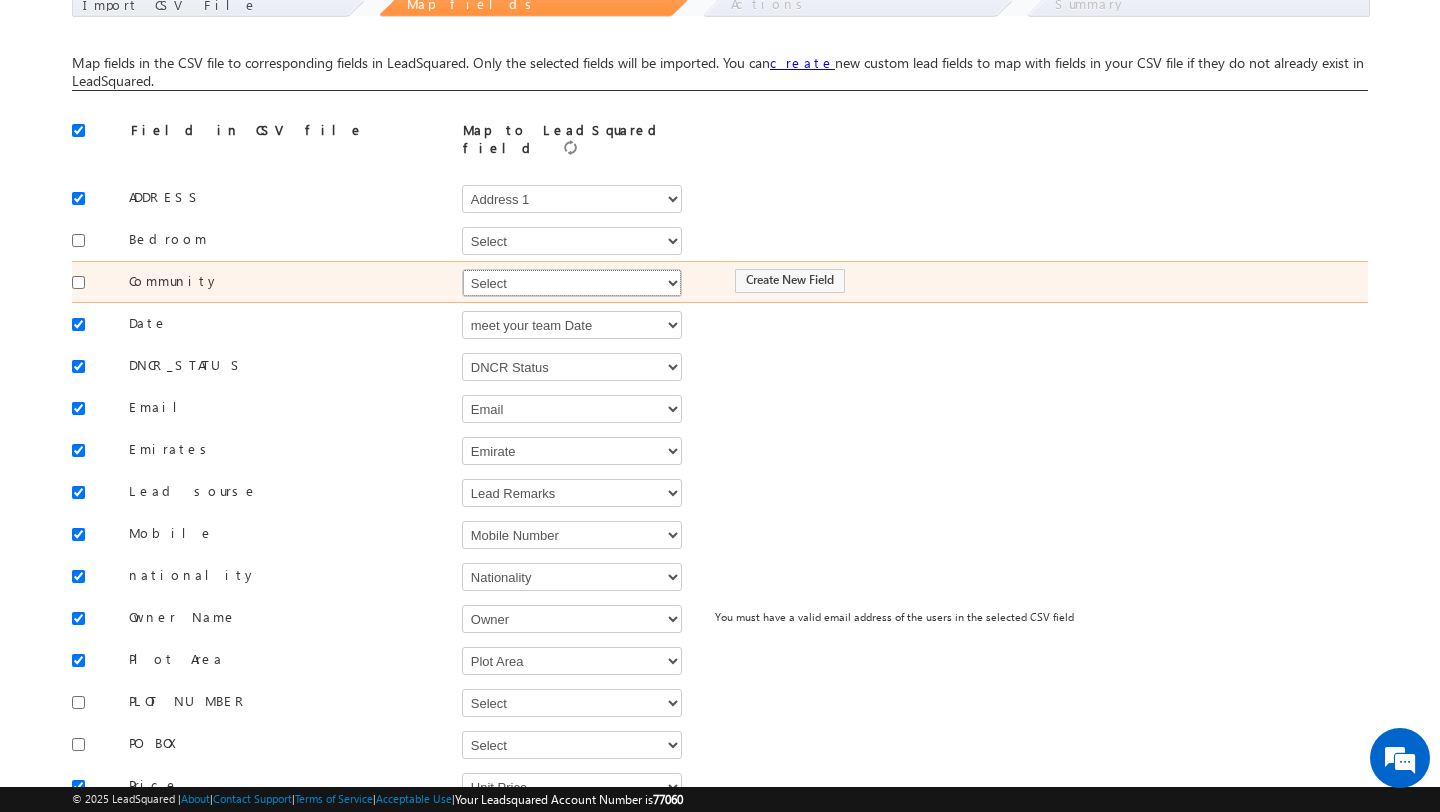 click on "Select Select Address 1 Address 2 Budget Building Name Buyer Persona Campaign Name Caste [CITY] Client Type Company Contact Stage Country Created On Customer Type Developer DNCR Status Do Not Call Do Not Email Do Not SMS Do Not Track Do you want to invest in dubai Email Emirate Father Name [FIRST] [LAST] Form Name Grade Job Title [LAST] Name Latitude Lead Remarks Lead Source Lead Stage Longitude Master Project meet your team Date Meeting Done Date Meeting Location [PHONE] Nationality Not Picked counter Notes Order Value Owner [PHONE] Plot Area Possession Procedure Name Project Project Name Project Suggested Purpose of investing in Dubai Qualify follow up Qualify meeting scheduled Qulification Status Range Region RSVP RSVP Project School Name Source Campaign Source Content Source Medium [STATE] [LAST] name Type Unit Area Unit No Unit Number Unit Price Unit Size Unit Type Website You are based in [ZIP] Do Not Track Comments" at bounding box center [572, 283] 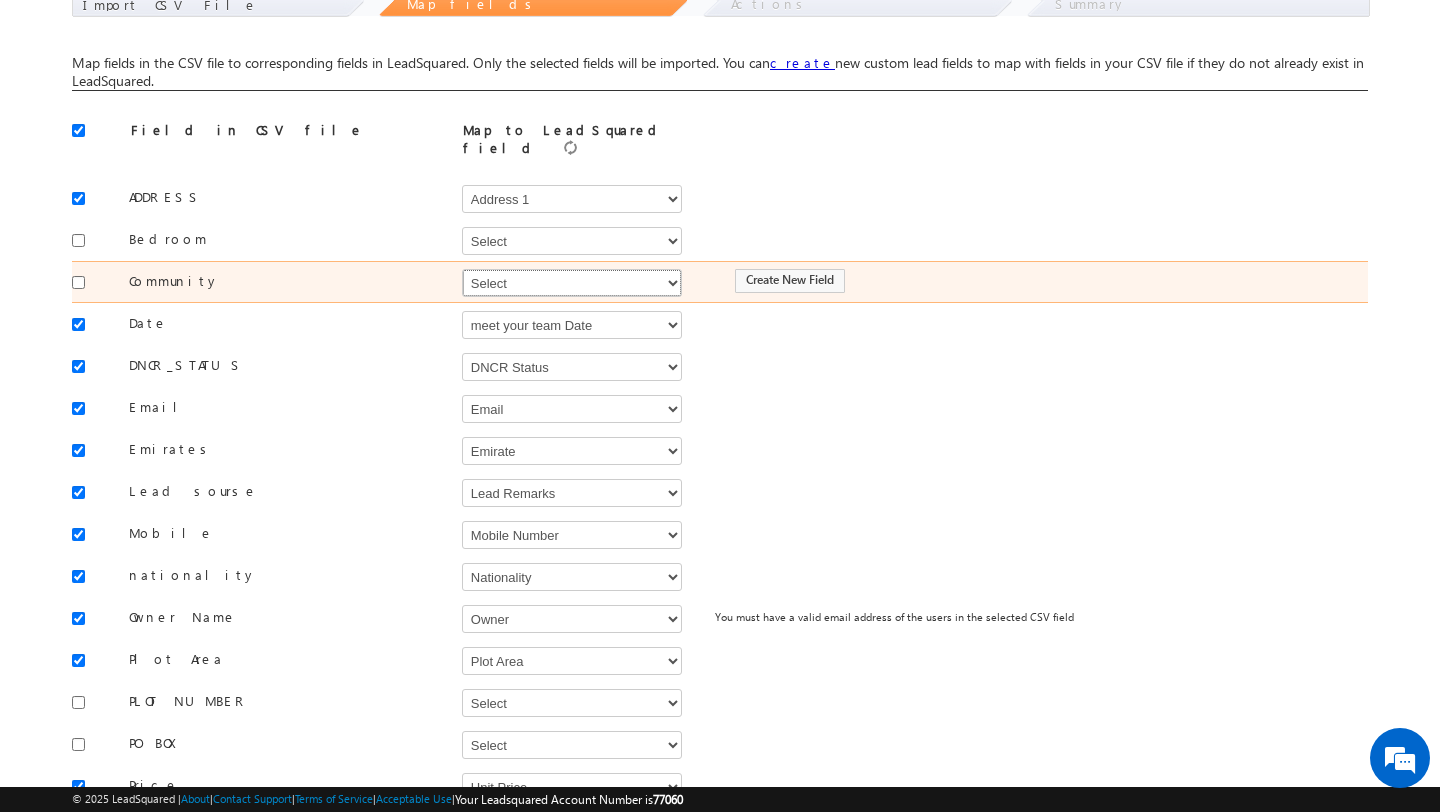 select on "mx_Master_Project" 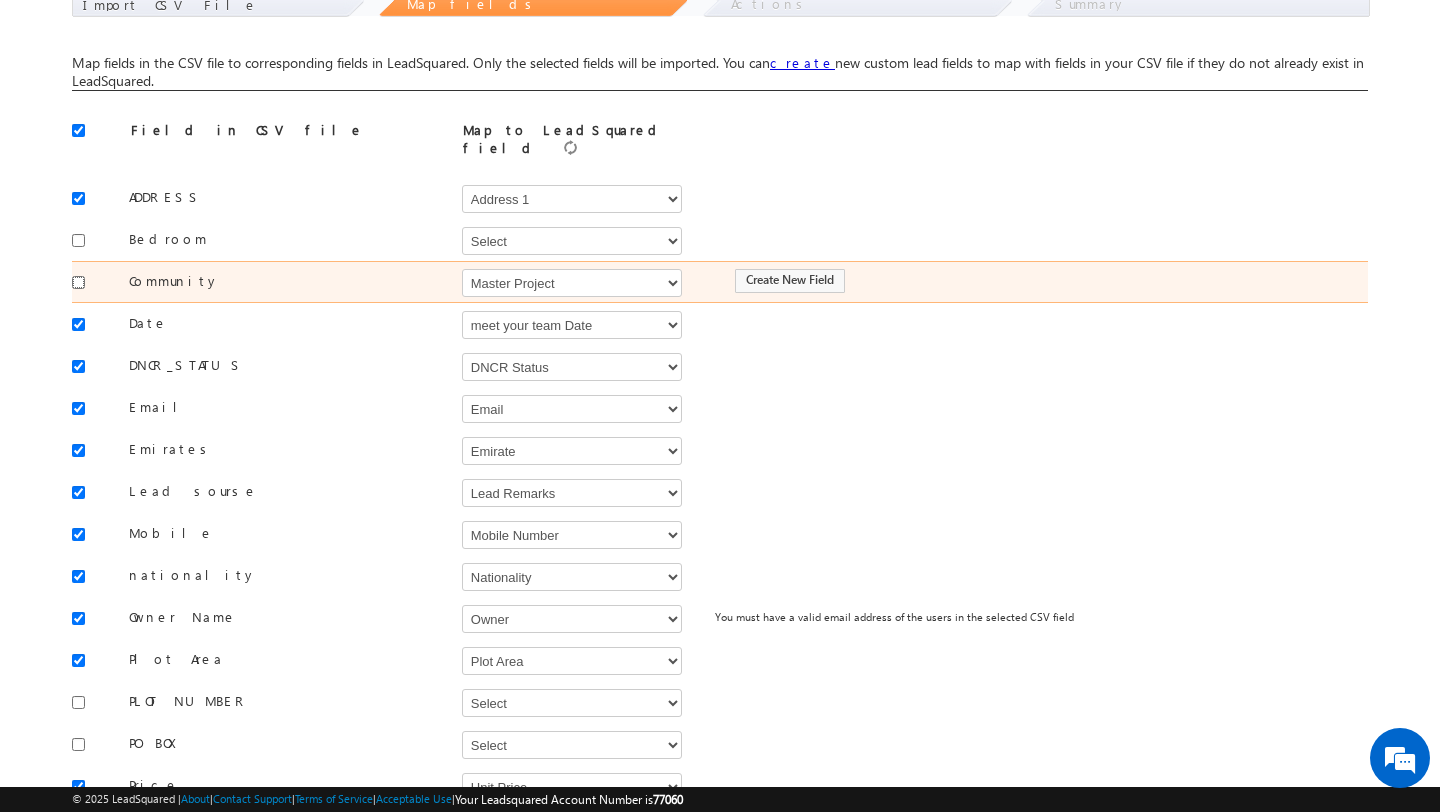 click at bounding box center (78, 282) 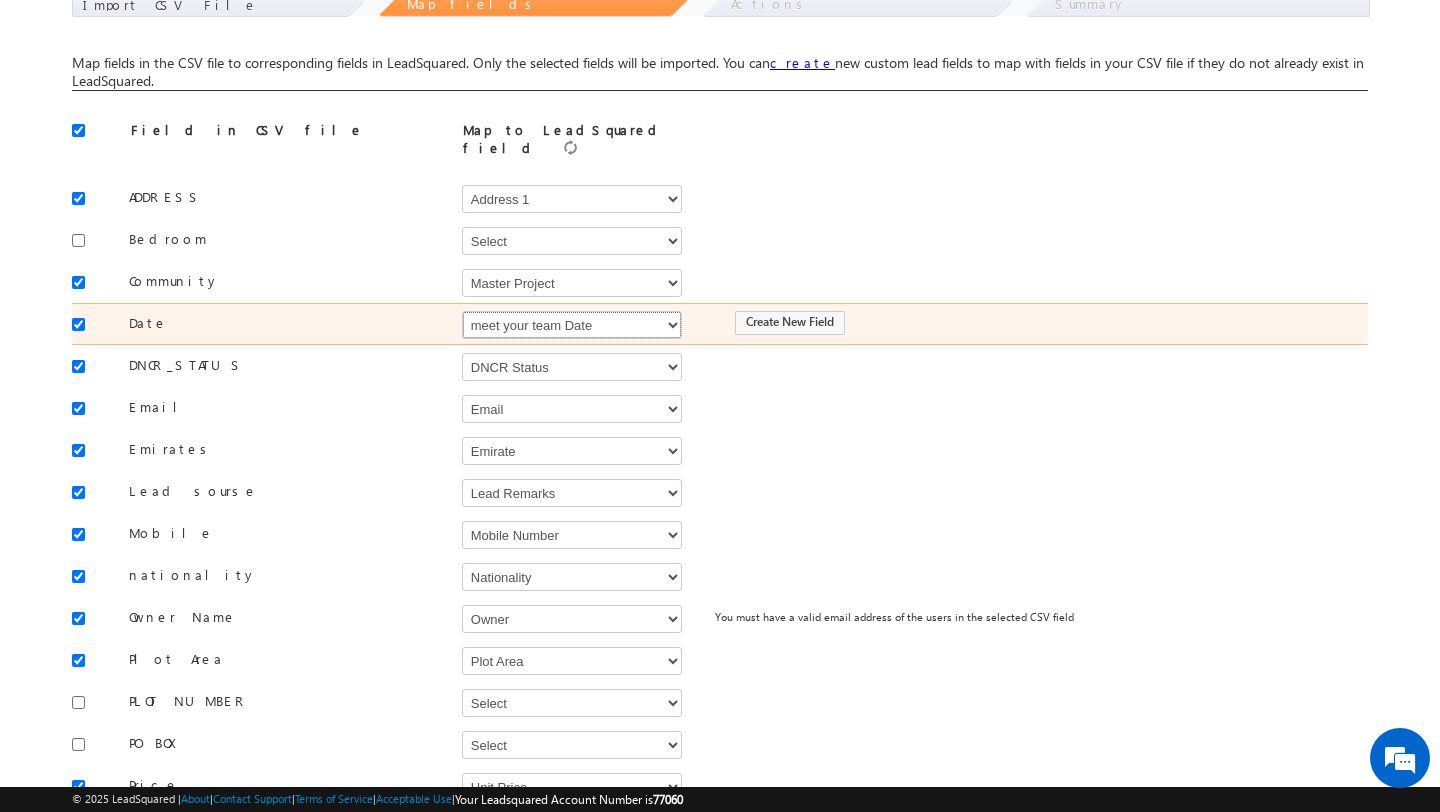 click on "Select Select Address 1 Address 2 Budget Building Name Buyer Persona Campaign Name Caste City Client Type Company Contact Stage Country Created On Customer Type Developer DNCR Status Do Not Call Do Not Email Do Not SMS Do Not Track Do you want to invest in dubai Email Emirate Father Name First Name Form Name Grade Job Title Last Name Latitude Lead Remarks Lead Source Lead Stage Longitude Master Project meet your team Date Meeting Done Date  Meeting Location Mobile Number Nationality Not Picked counter Notes Order Value Owner Phone Number Plot Area Possession Procedure Name Project Project Name Project Suggested Purpose of investing in Dubai Qualify follow up Qualify meeting scheduled Qulification Status Range Region RSVP RSVP Project School Name Source Campaign Source Content Source Medium State Student name Type Unit Area Unit No Unit Number Unit Price Unit Size Unit Type Website You are based in Zip Do Not Track Comments" at bounding box center (572, 325) 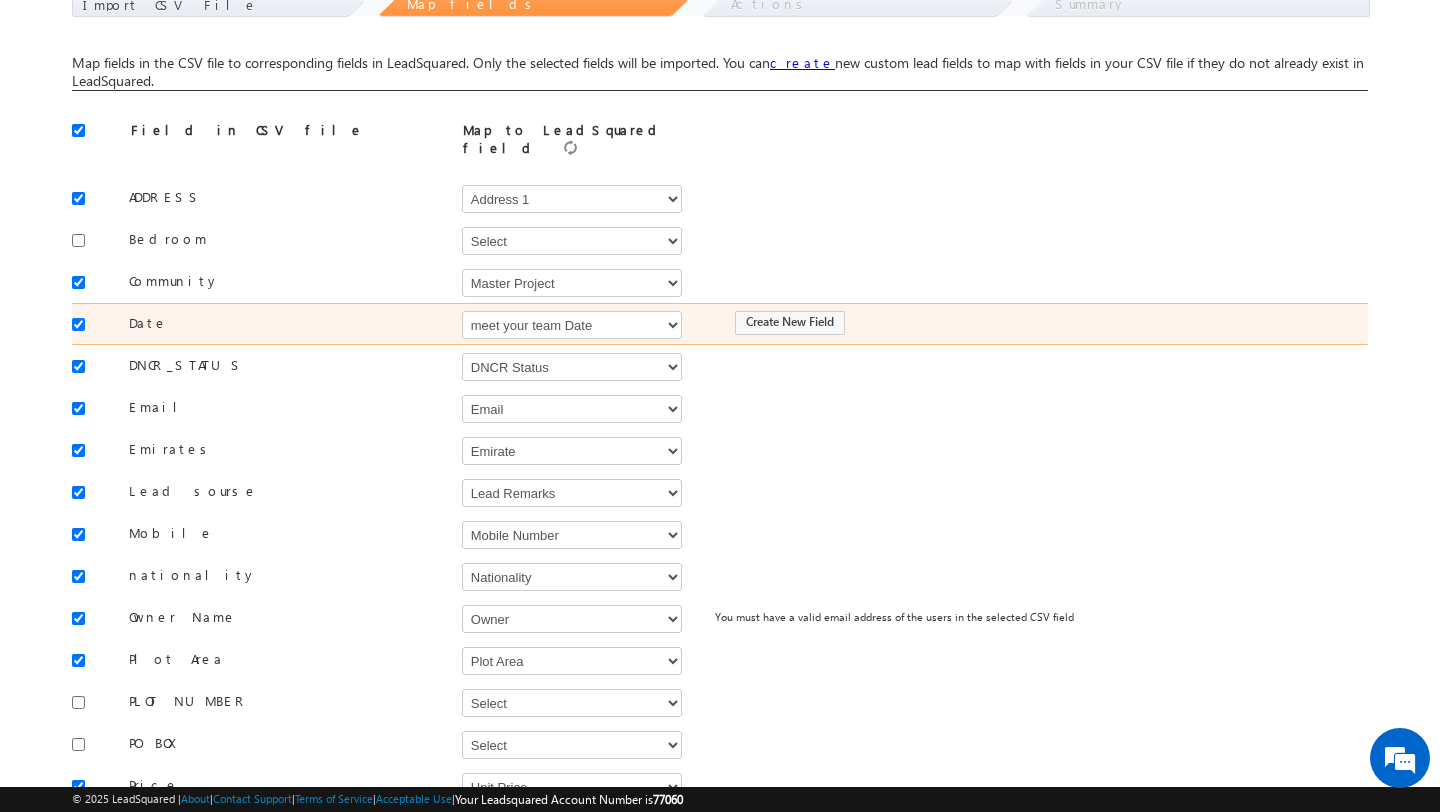click at bounding box center [78, 324] 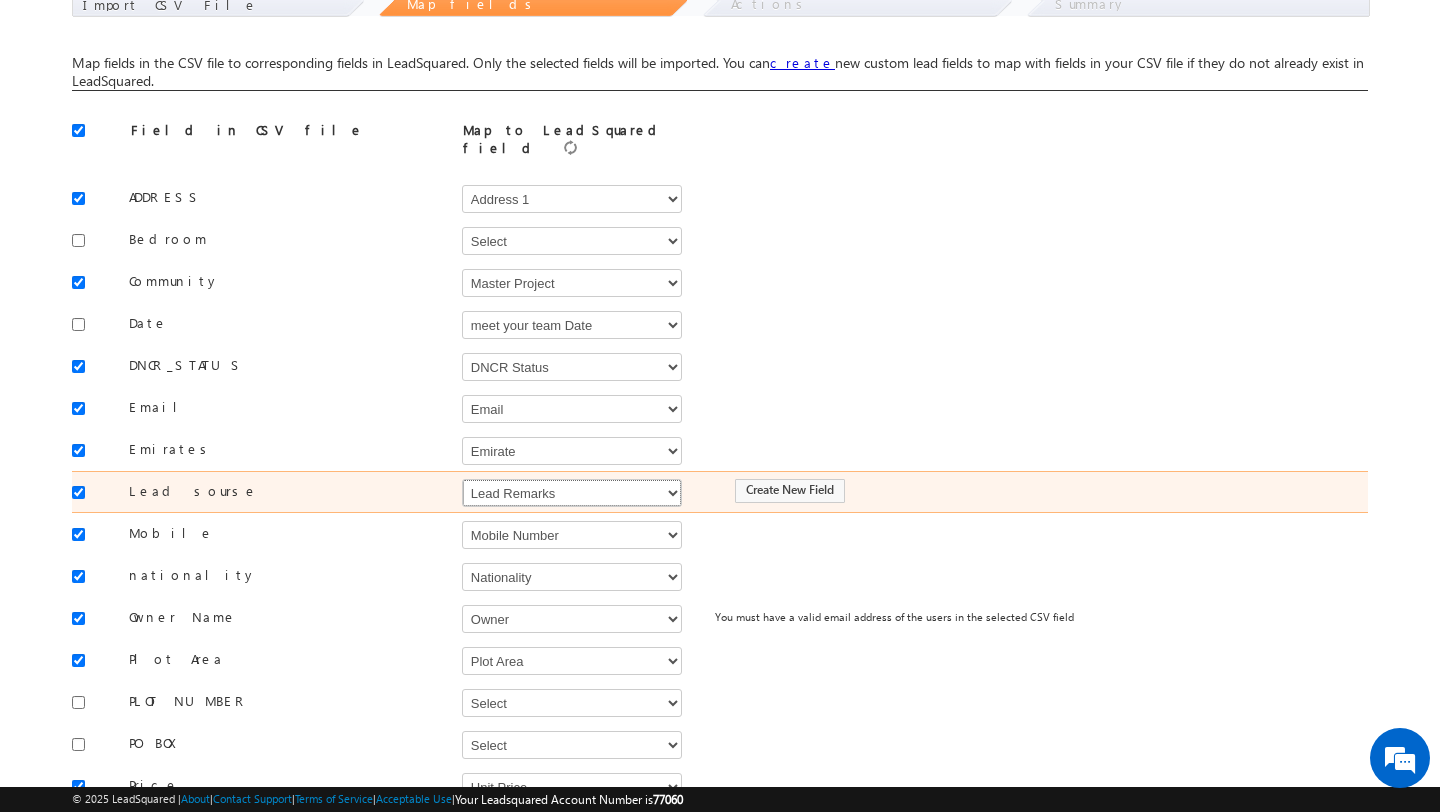 click on "Select Select Address 1 Address 2 Budget Building Name Buyer Persona Campaign Name Caste City Client Type Company Contact Stage Country Created On Customer Type Developer DNCR Status Do Not Call Do Not Email Do Not SMS Do Not Track Do you want to invest in dubai Email Emirate Father Name First Name Form Name Grade Job Title Last Name Latitude Lead Remarks Lead Source Lead Stage Longitude Master Project meet your team Date Meeting Done Date  Meeting Location Mobile Number Nationality Not Picked counter Notes Order Value Owner Phone Number Plot Area Possession Procedure Name Project Project Name Project Suggested Purpose of investing in Dubai Qualify follow up Qualify meeting scheduled Qulification Status Range Region RSVP RSVP Project School Name Source Campaign Source Content Source Medium State Student name Type Unit Area Unit No Unit Number Unit Price Unit Size Unit Type Website You are based in Zip Do Not Track Comments" at bounding box center (572, 493) 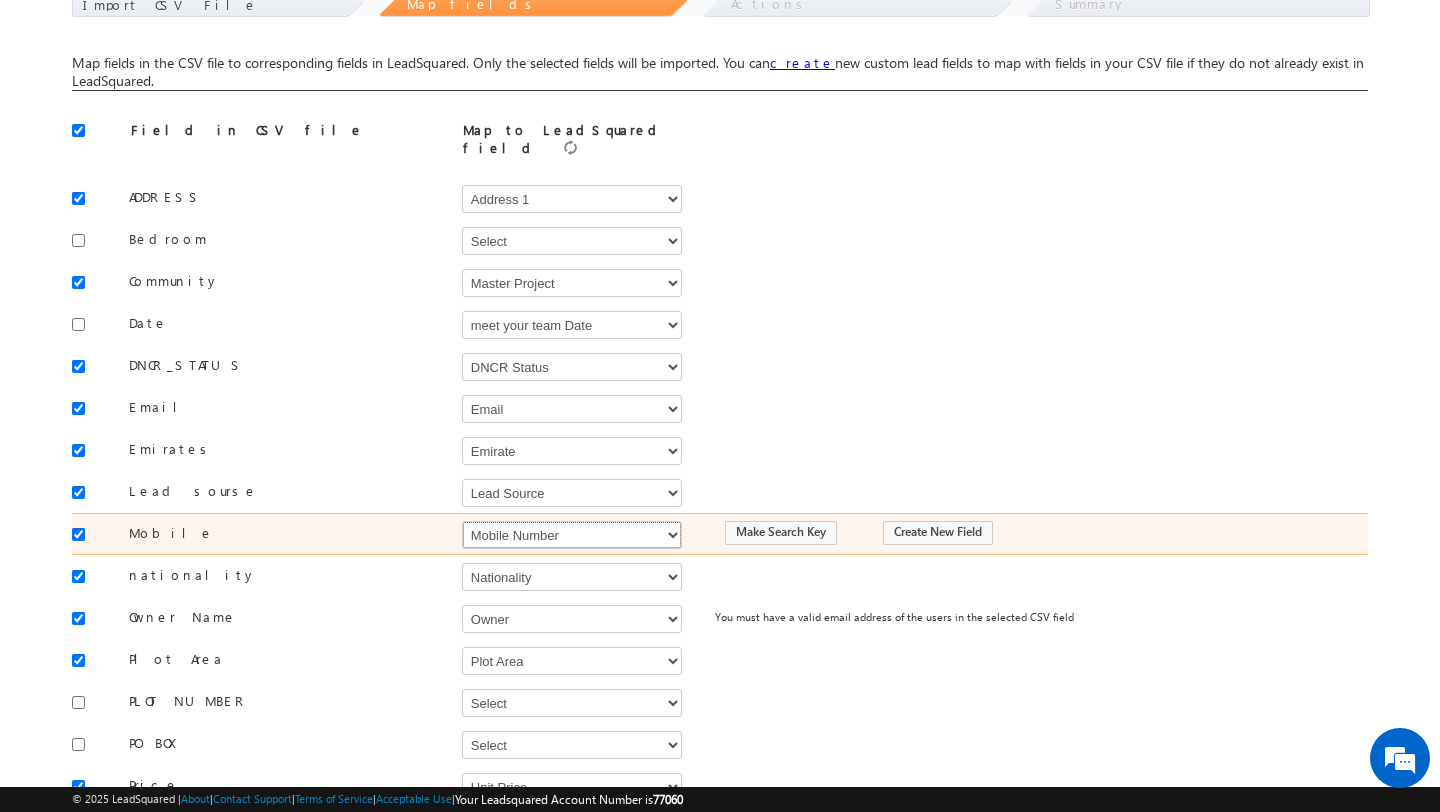 click on "Select Select Address 1 Address 2 Budget Building Name Buyer Persona Campaign Name Caste City Client Type Company Contact Stage Country Created On Customer Type Developer DNCR Status Do Not Call Do Not Email Do Not SMS Do Not Track Do you want to invest in dubai Email Emirate Father Name First Name Form Name Grade Job Title Last Name Latitude Lead Remarks Lead Source Lead Stage Longitude Master Project meet your team Date Meeting Done Date  Meeting Location Mobile Number Nationality Not Picked counter Notes Order Value Owner Phone Number Plot Area Possession Procedure Name Project Project Name Project Suggested Purpose of investing in Dubai Qualify follow up Qualify meeting scheduled Qulification Status Range Region RSVP RSVP Project School Name Source Campaign Source Content Source Medium State Student name Type Unit Area Unit No Unit Number Unit Price Unit Size Unit Type Website You are based in Zip Do Not Track Comments" at bounding box center (572, 535) 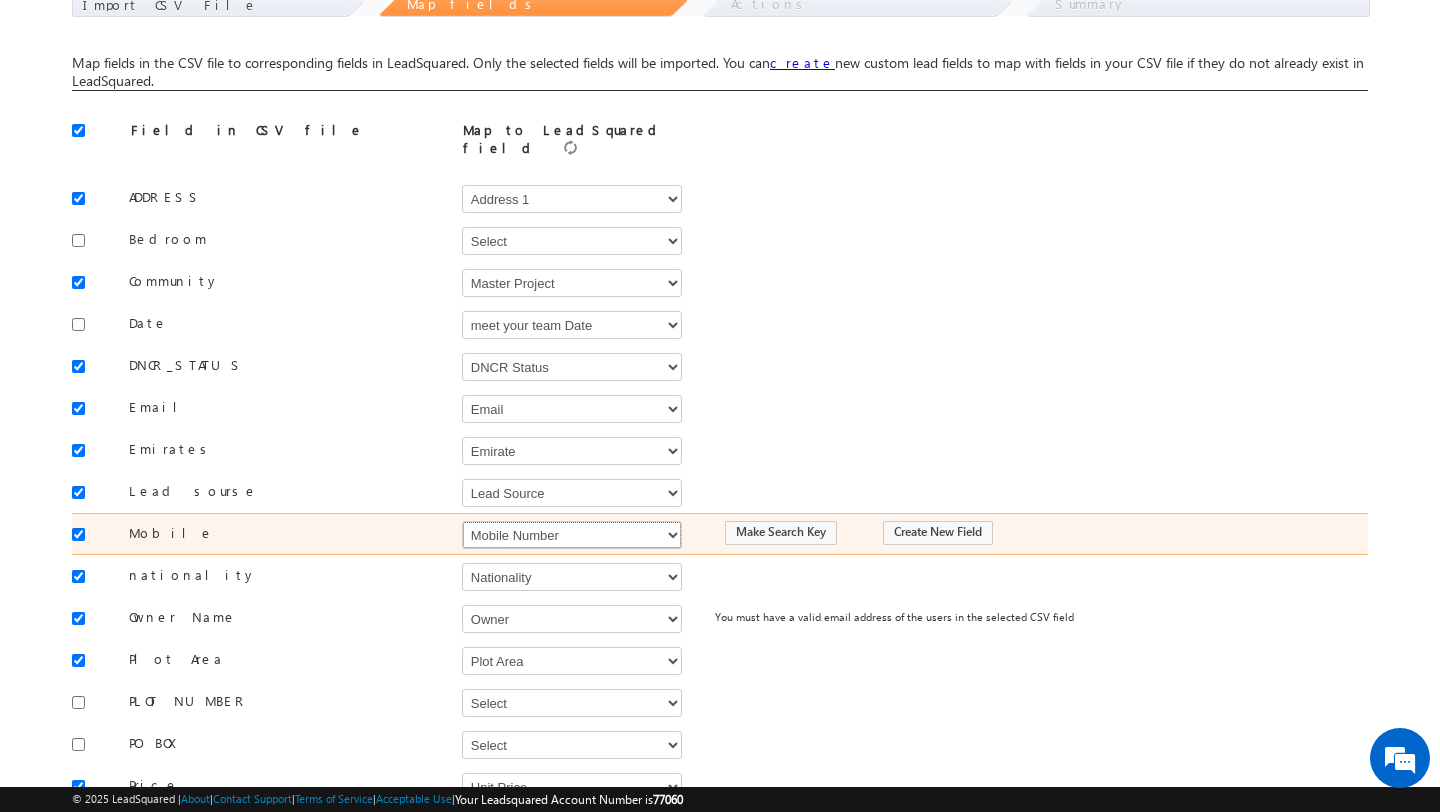 select on "Phone" 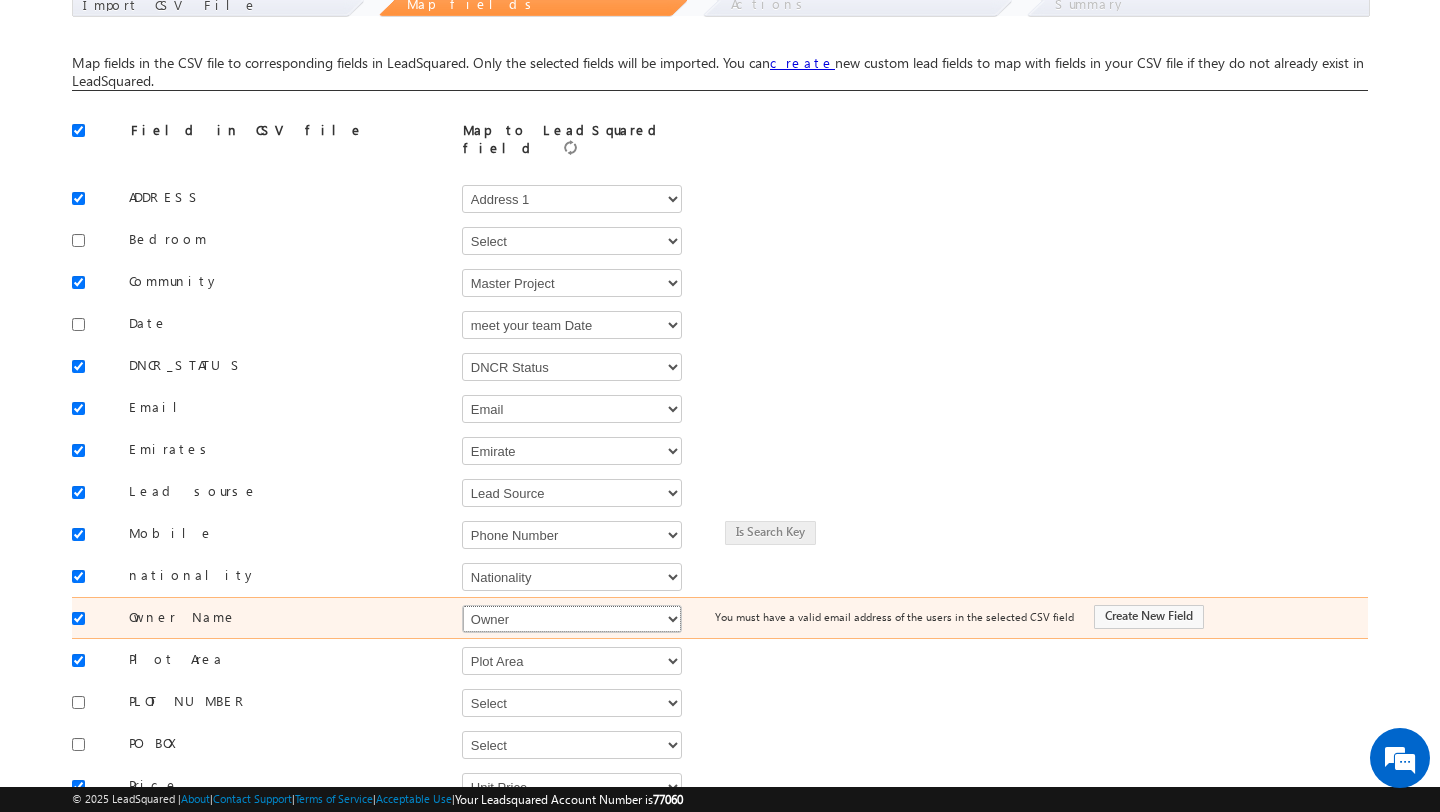 click on "Select Select Address 1 Address 2 Budget Building Name Buyer Persona Campaign Name Caste City Client Type Company Contact Stage Country Created On Customer Type Developer DNCR Status Do Not Call Do Not Email Do Not SMS Do Not Track Do you want to invest in dubai Email Emirate Father Name First Name Form Name Grade Job Title Last Name Latitude Lead Remarks Lead Source Lead Stage Longitude Master Project meet your team Date Meeting Done Date  Meeting Location Mobile Number Nationality Not Picked counter Notes Order Value Owner Phone Number Plot Area Possession Procedure Name Project Project Name Project Suggested Purpose of investing in Dubai Qualify follow up Qualify meeting scheduled Qulification Status Range Region RSVP RSVP Project School Name Source Campaign Source Content Source Medium State Student name Type Unit Area Unit No Unit Number Unit Price Unit Size Unit Type Website You are based in Zip Do Not Track Comments" at bounding box center (572, 619) 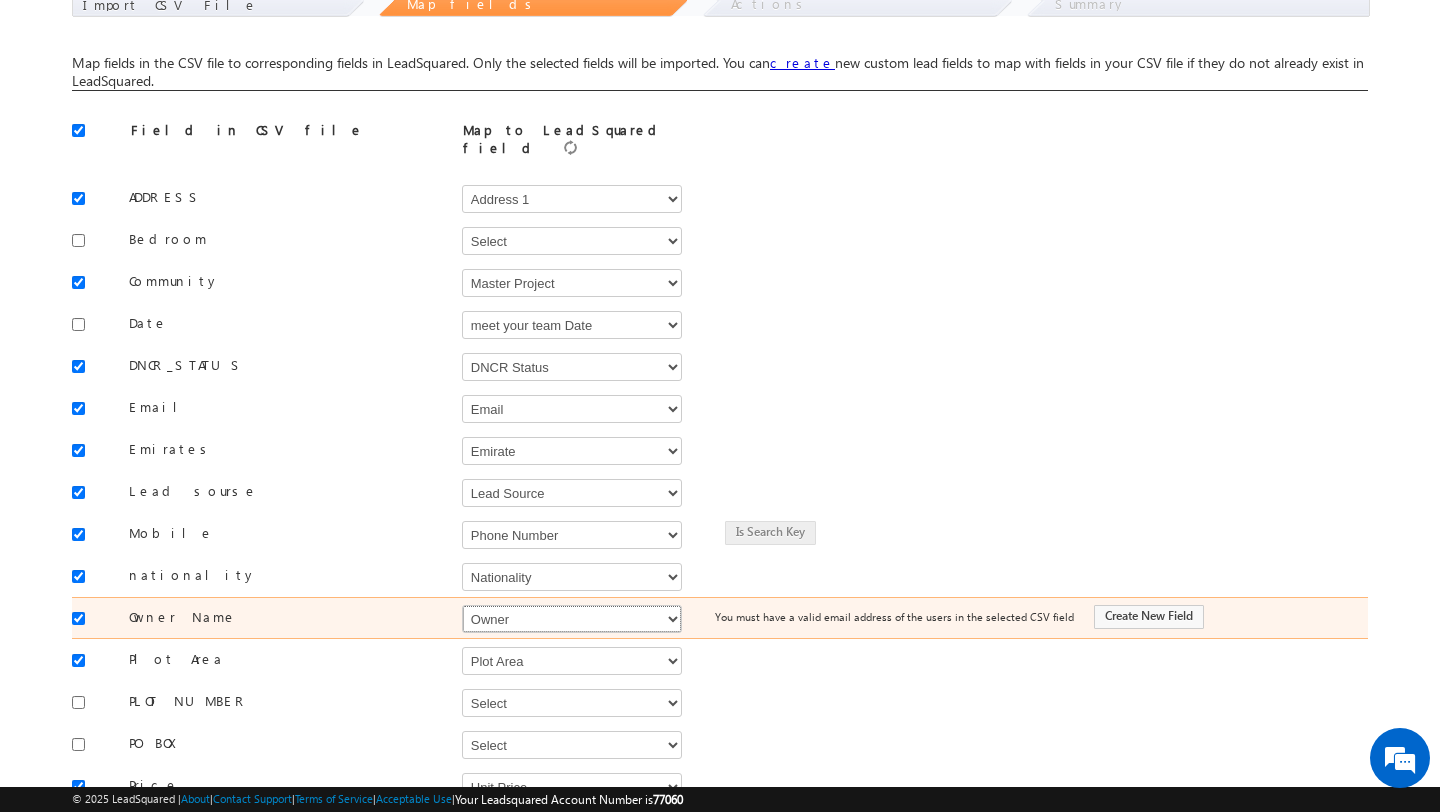 select on "FirstName" 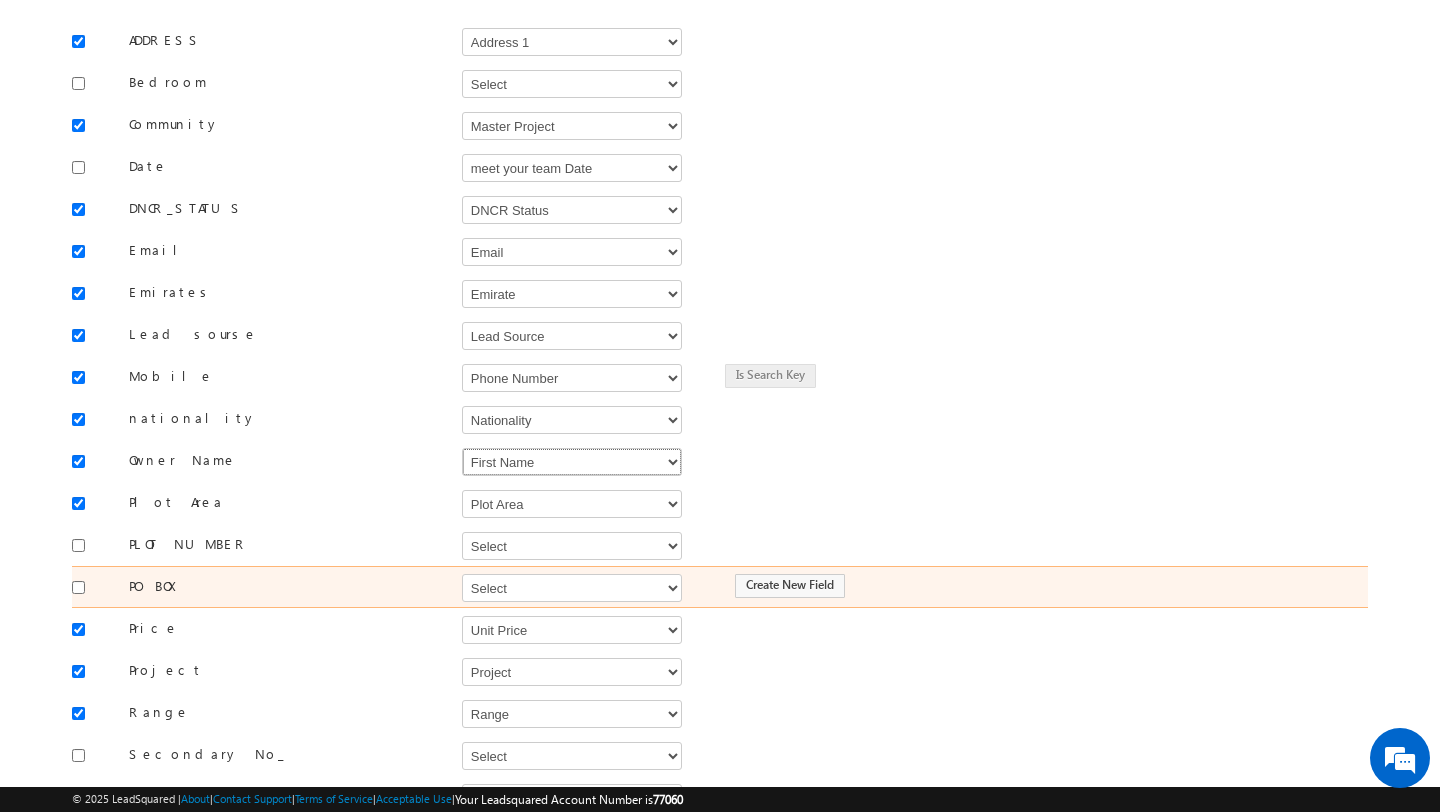 scroll, scrollTop: 290, scrollLeft: 0, axis: vertical 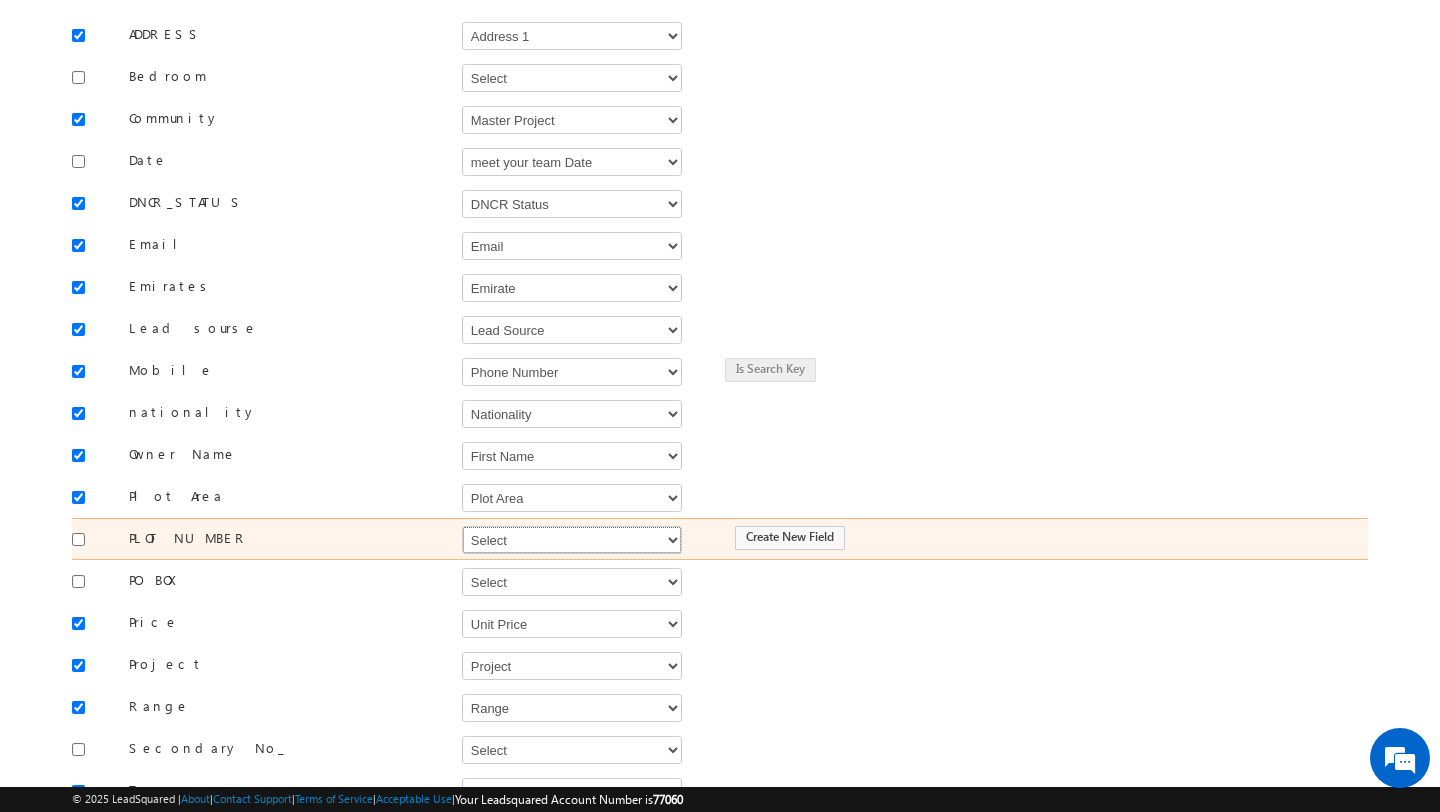 click on "Select Select Address 1 Address 2 Budget Building Name Buyer Persona Campaign Name Caste City Client Type Company Contact Stage Country Created On Customer Type Developer DNCR Status Do Not Call Do Not Email Do Not SMS Do Not Track Do you want to invest in dubai Email Emirate Father Name First Name Form Name Grade Job Title Last Name Latitude Lead Remarks Lead Source Lead Stage Longitude Master Project meet your team Date Meeting Done Date  Meeting Location Mobile Number Nationality Not Picked counter Notes Order Value Owner Phone Number Plot Area Possession Procedure Name Project Project Name Project Suggested Purpose of investing in Dubai Qualify follow up Qualify meeting scheduled Qulification Status Range Region RSVP RSVP Project School Name Source Campaign Source Content Source Medium State Student name Type Unit Area Unit No Unit Number Unit Price Unit Size Unit Type Website You are based in Zip Do Not Track Comments" at bounding box center [572, 540] 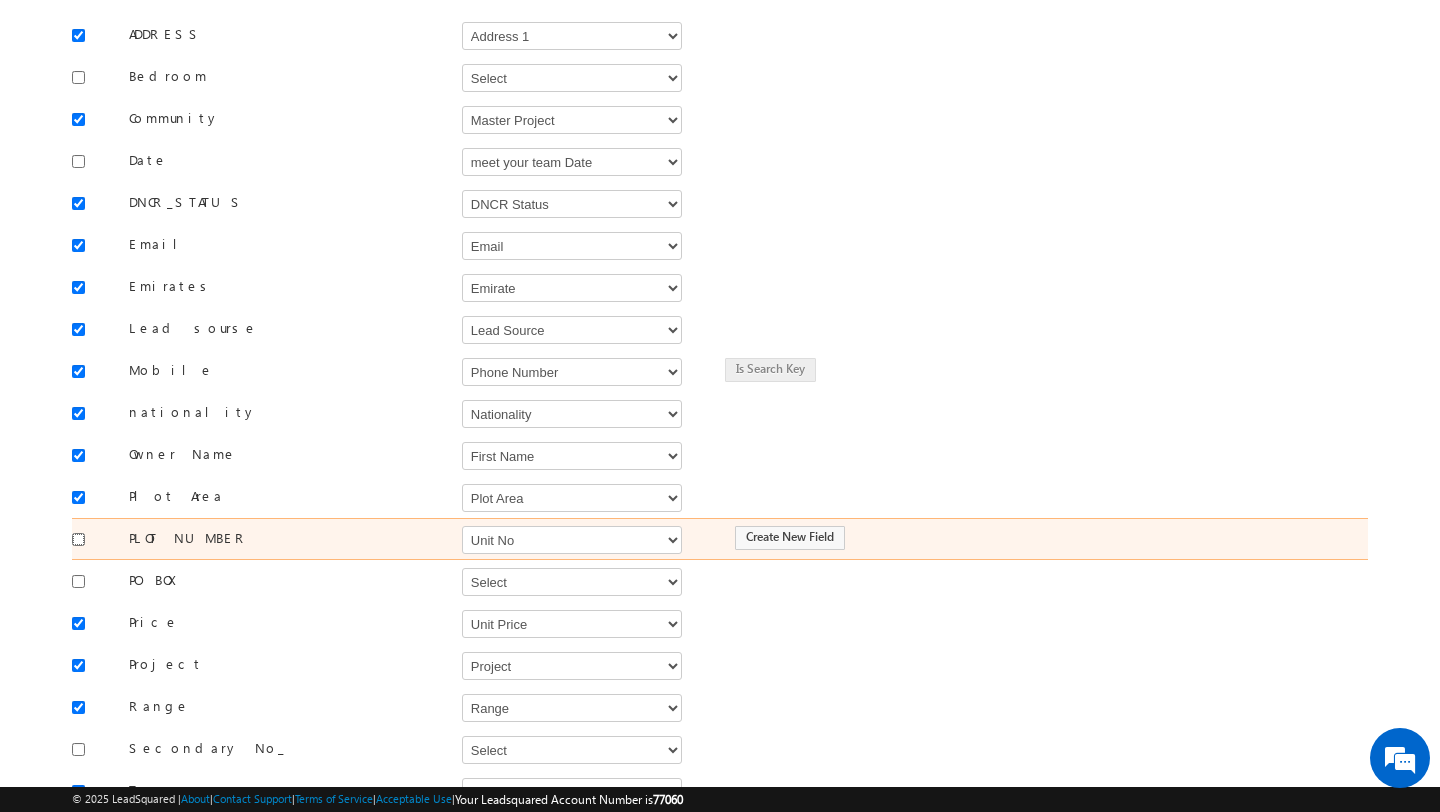 click at bounding box center [78, 539] 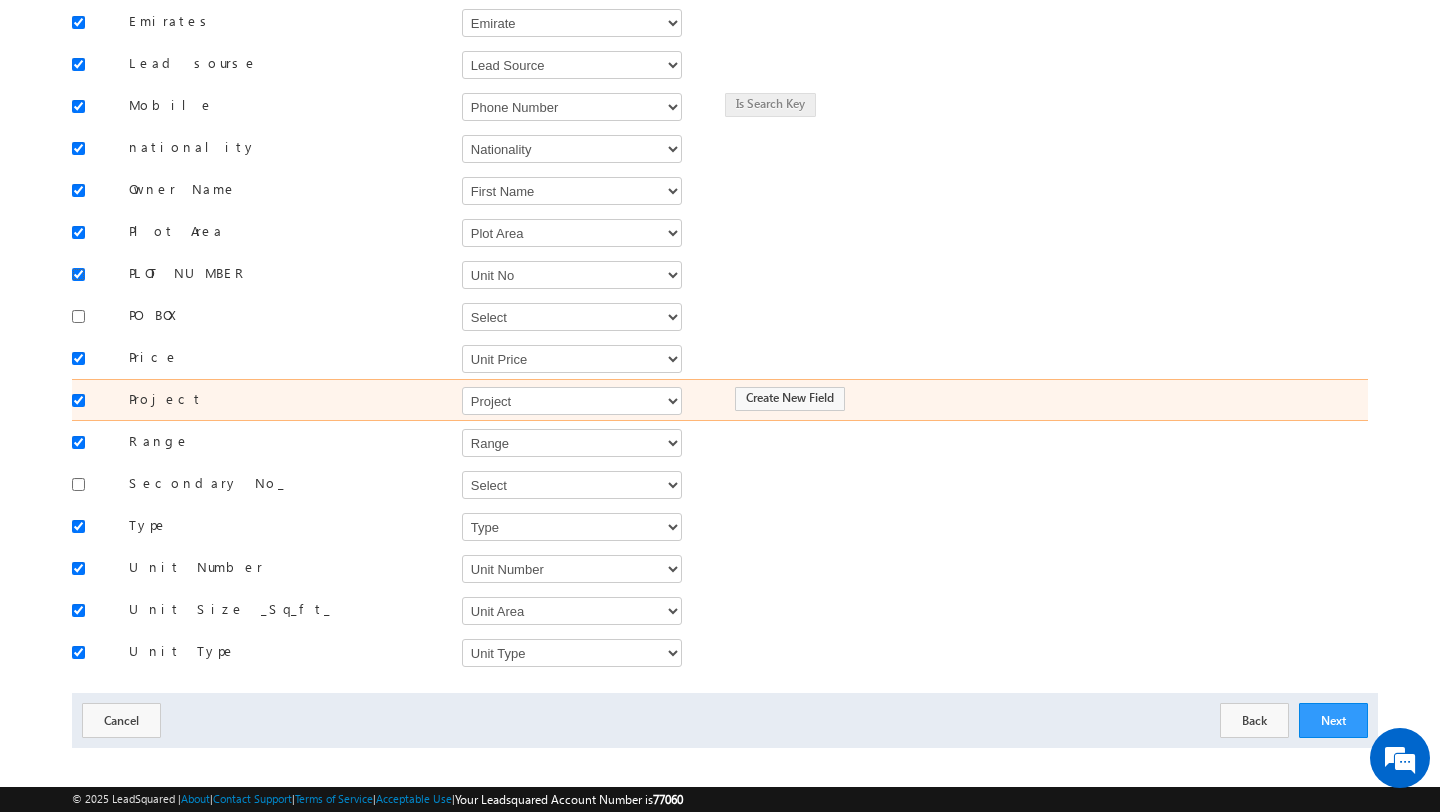 scroll, scrollTop: 562, scrollLeft: 0, axis: vertical 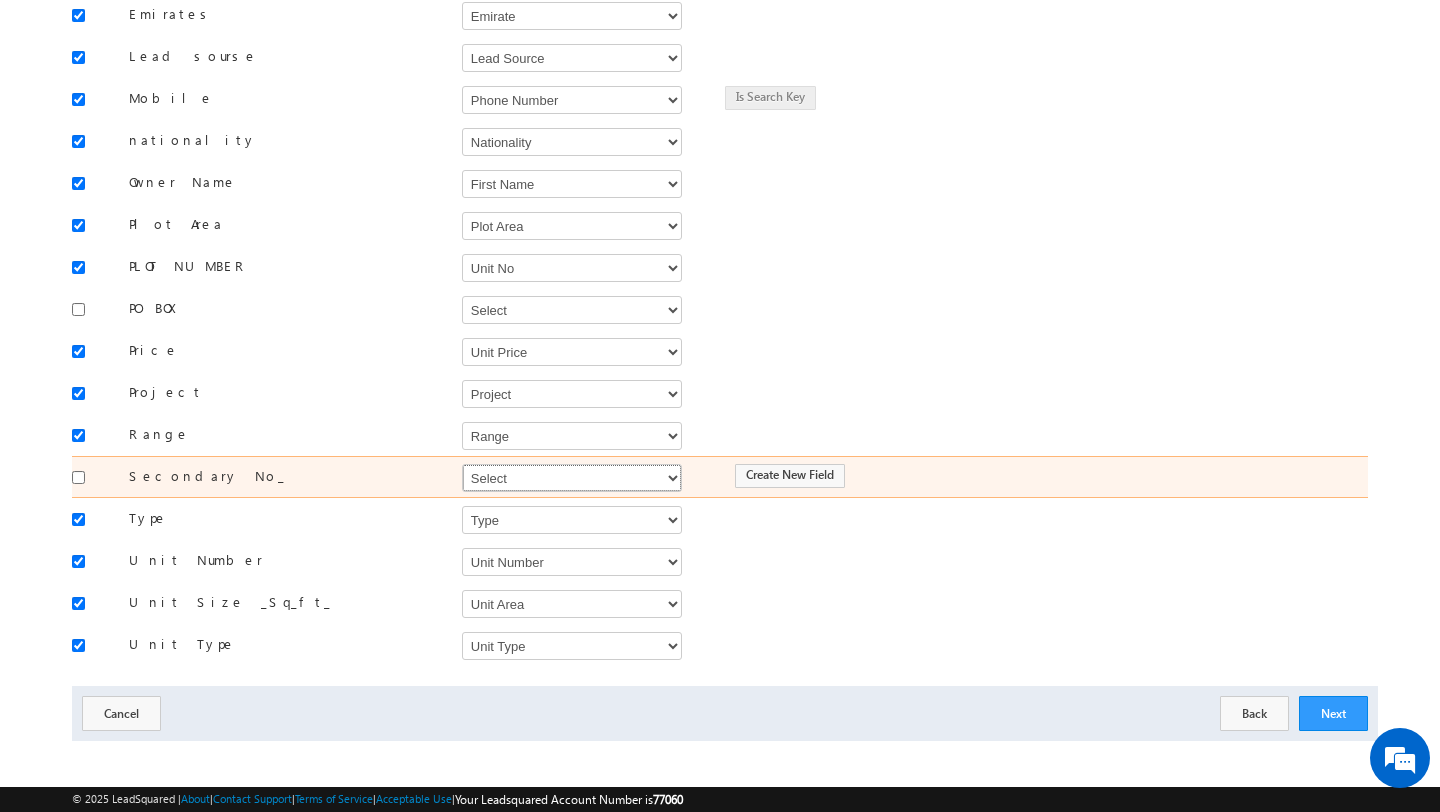 click on "Select Select Address 1 Address 2 Budget Building Name Buyer Persona Campaign Name Caste City Client Type Company Contact Stage Country Created On Customer Type Developer DNCR Status Do Not Call Do Not Email Do Not SMS Do Not Track Do you want to invest in dubai Email Emirate Father Name First Name Form Name Grade Job Title Last Name Latitude Lead Remarks Lead Source Lead Stage Longitude Master Project meet your team Date Meeting Done Date  Meeting Location Mobile Number Nationality Not Picked counter Notes Order Value Owner Phone Number Plot Area Possession Procedure Name Project Project Name Project Suggested Purpose of investing in Dubai Qualify follow up Qualify meeting scheduled Qulification Status Range Region RSVP RSVP Project School Name Source Campaign Source Content Source Medium State Student name Type Unit Area Unit No Unit Number Unit Price Unit Size Unit Type Website You are based in Zip Do Not Track Comments" at bounding box center (572, 478) 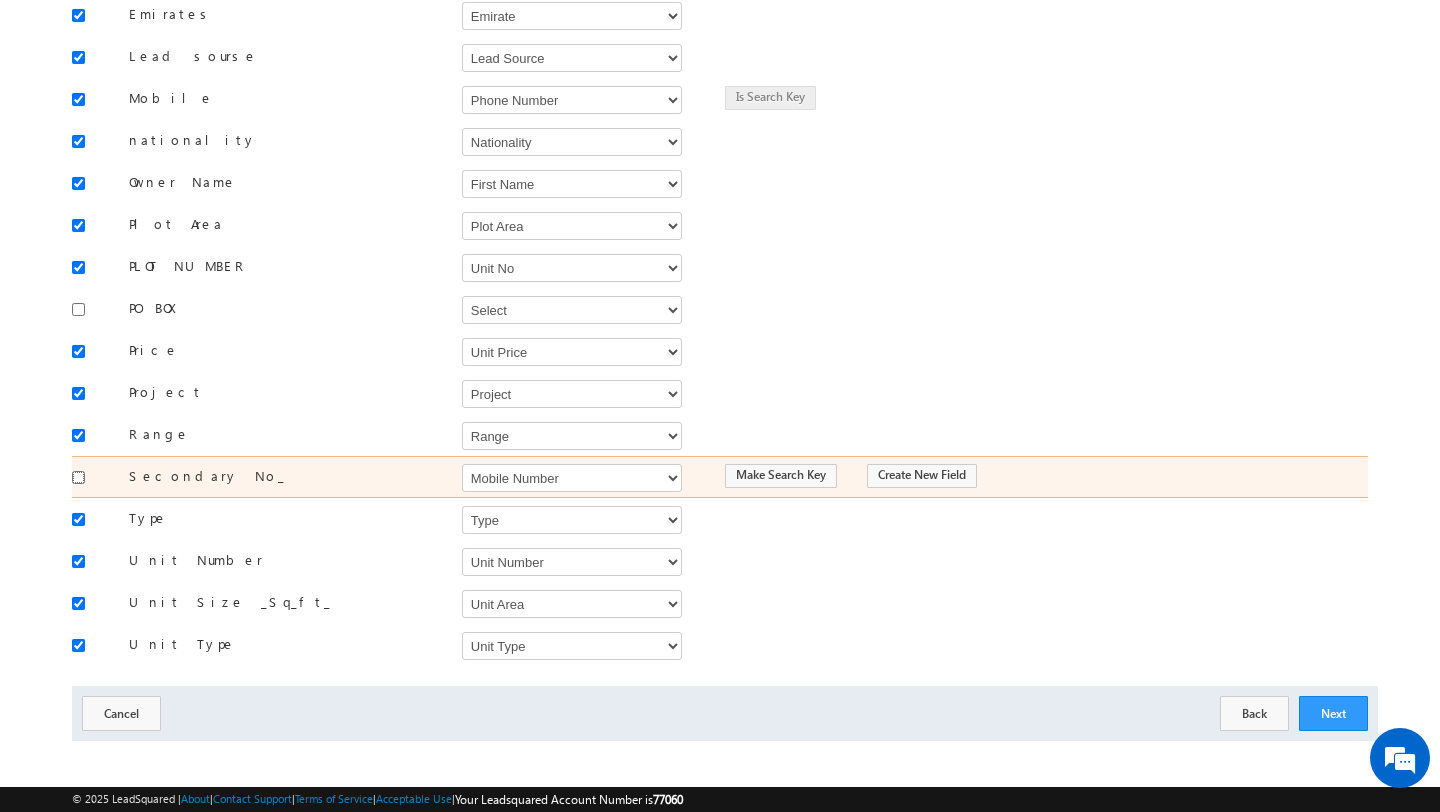 click at bounding box center (78, 477) 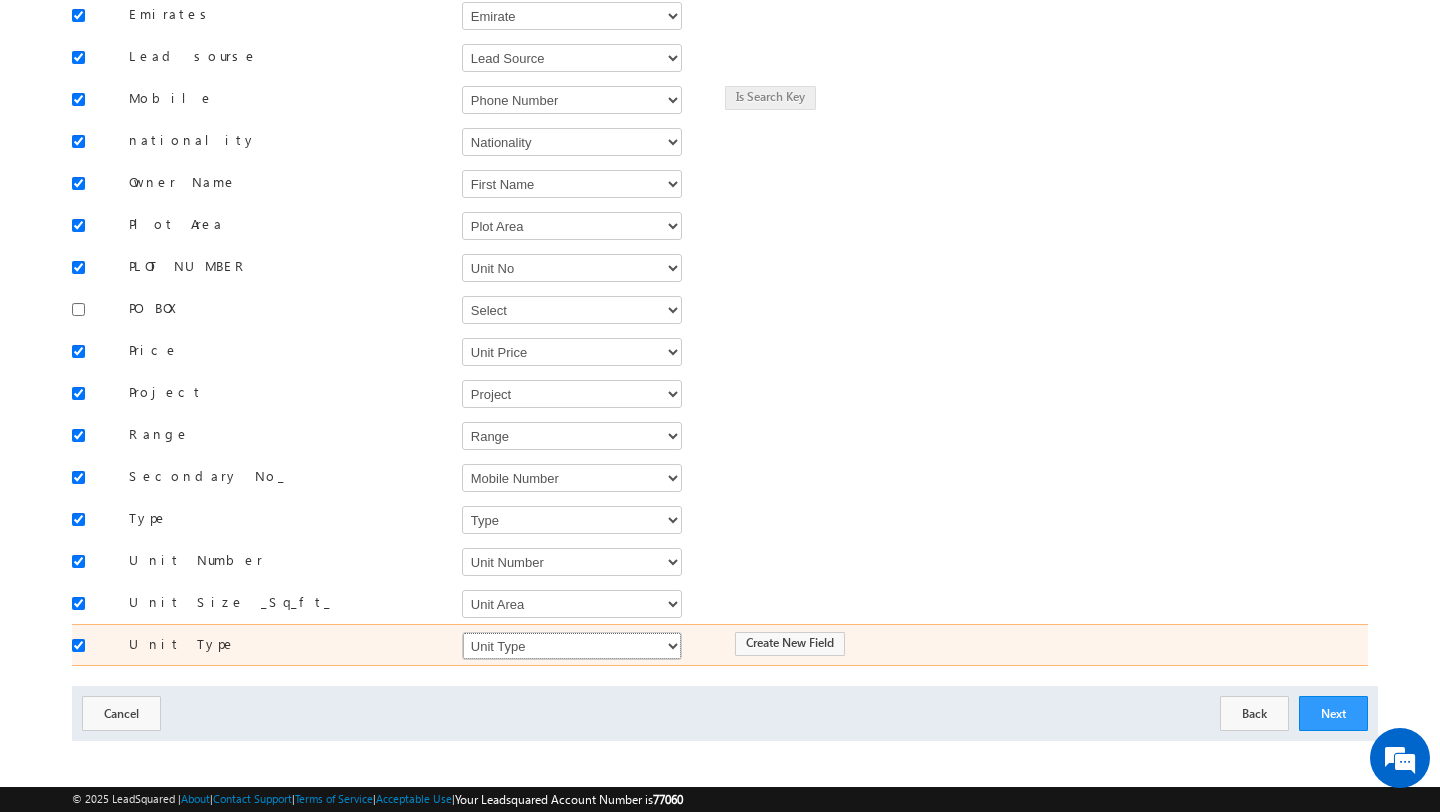click on "Select Select Address 1 Address 2 Budget Building Name Buyer Persona Campaign Name Caste City Client Type Company Contact Stage Country Created On Customer Type Developer DNCR Status Do Not Call Do Not Email Do Not SMS Do Not Track Do you want to invest in dubai Email Emirate Father Name First Name Form Name Grade Job Title Last Name Latitude Lead Remarks Lead Source Lead Stage Longitude Master Project meet your team Date Meeting Done Date  Meeting Location Mobile Number Nationality Not Picked counter Notes Order Value Owner Phone Number Plot Area Possession Procedure Name Project Project Name Project Suggested Purpose of investing in Dubai Qualify follow up Qualify meeting scheduled Qulification Status Range Region RSVP RSVP Project School Name Source Campaign Source Content Source Medium State Student name Type Unit Area Unit No Unit Number Unit Price Unit Size Unit Type Website You are based in Zip Do Not Track Comments" at bounding box center (572, 646) 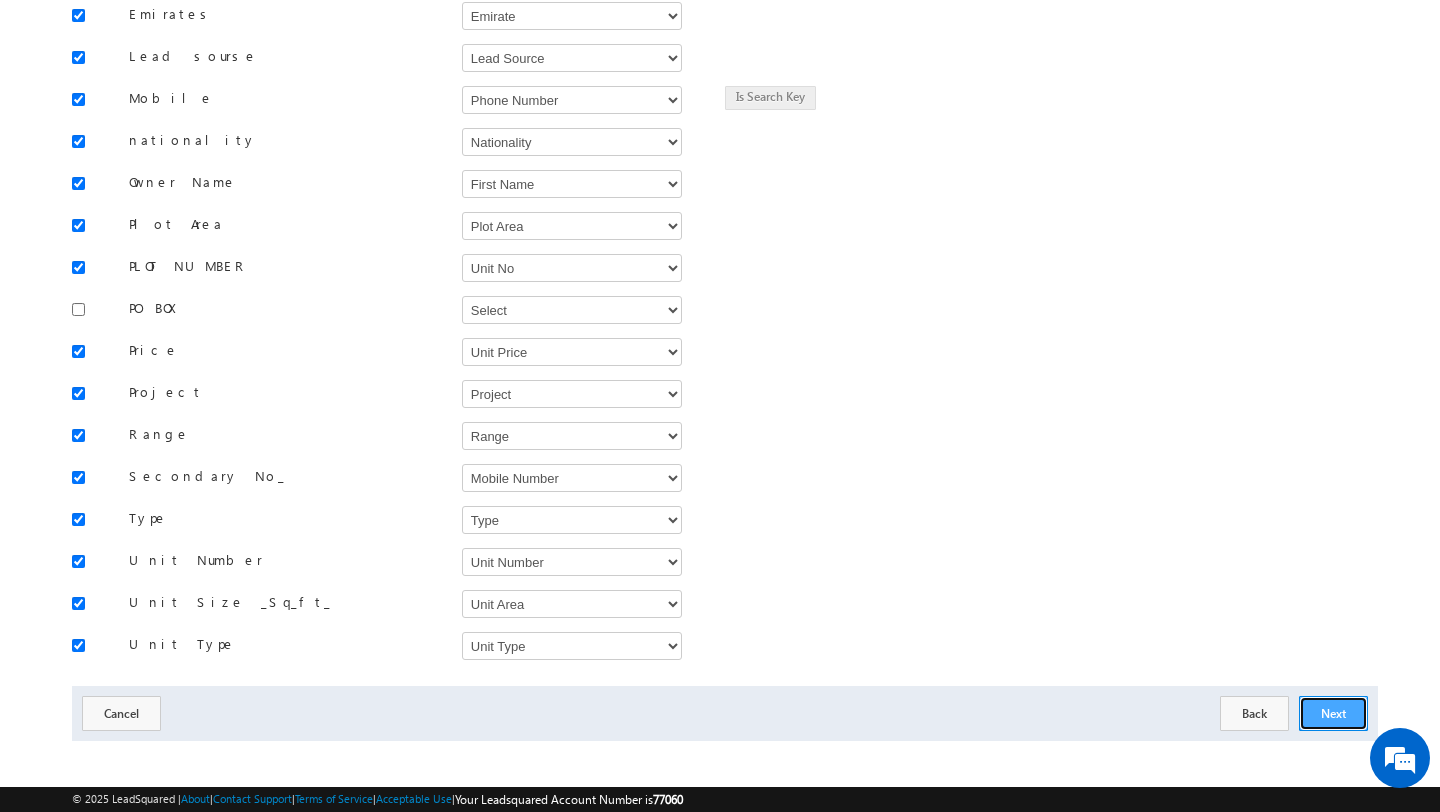 click on "Next" at bounding box center (1333, 713) 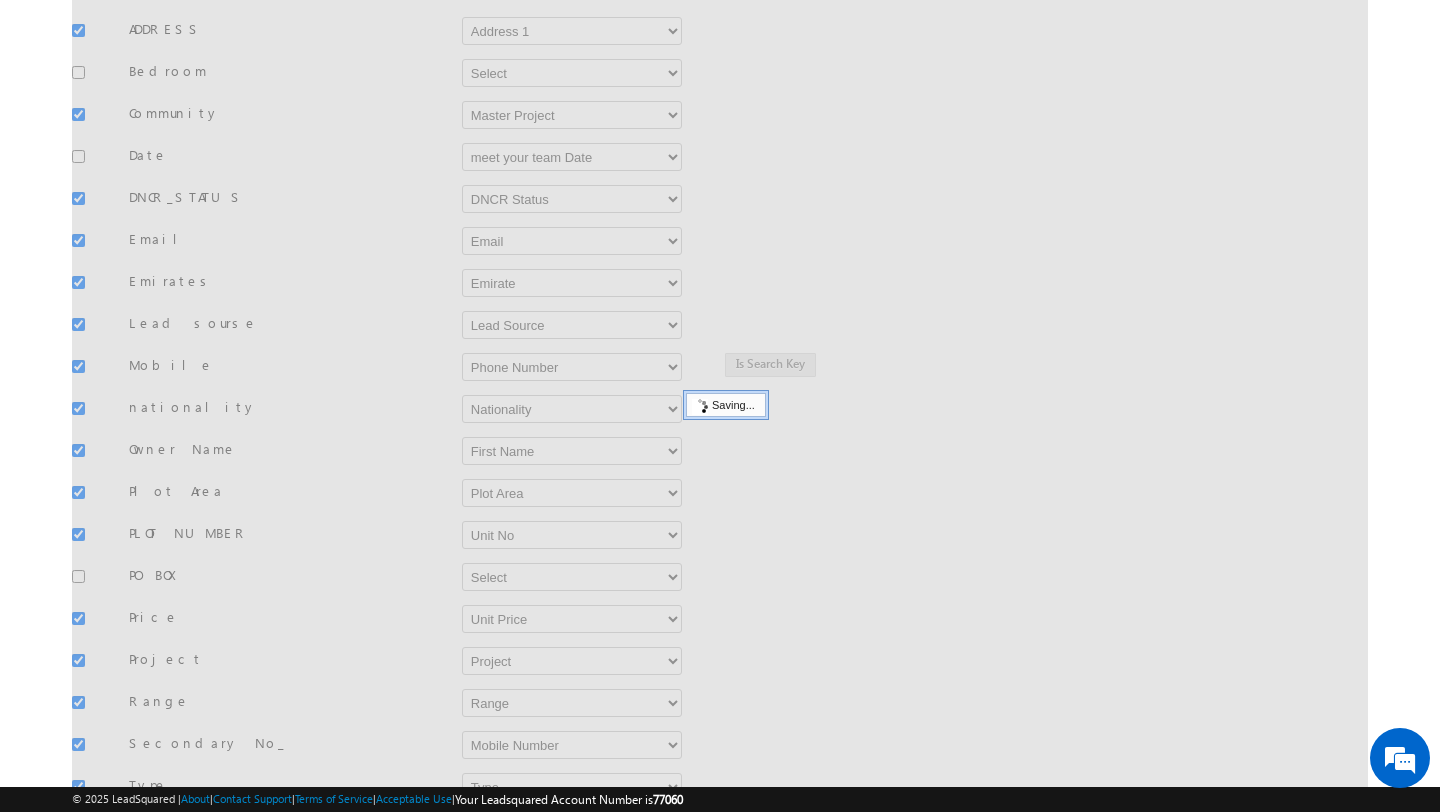 scroll, scrollTop: 302, scrollLeft: 0, axis: vertical 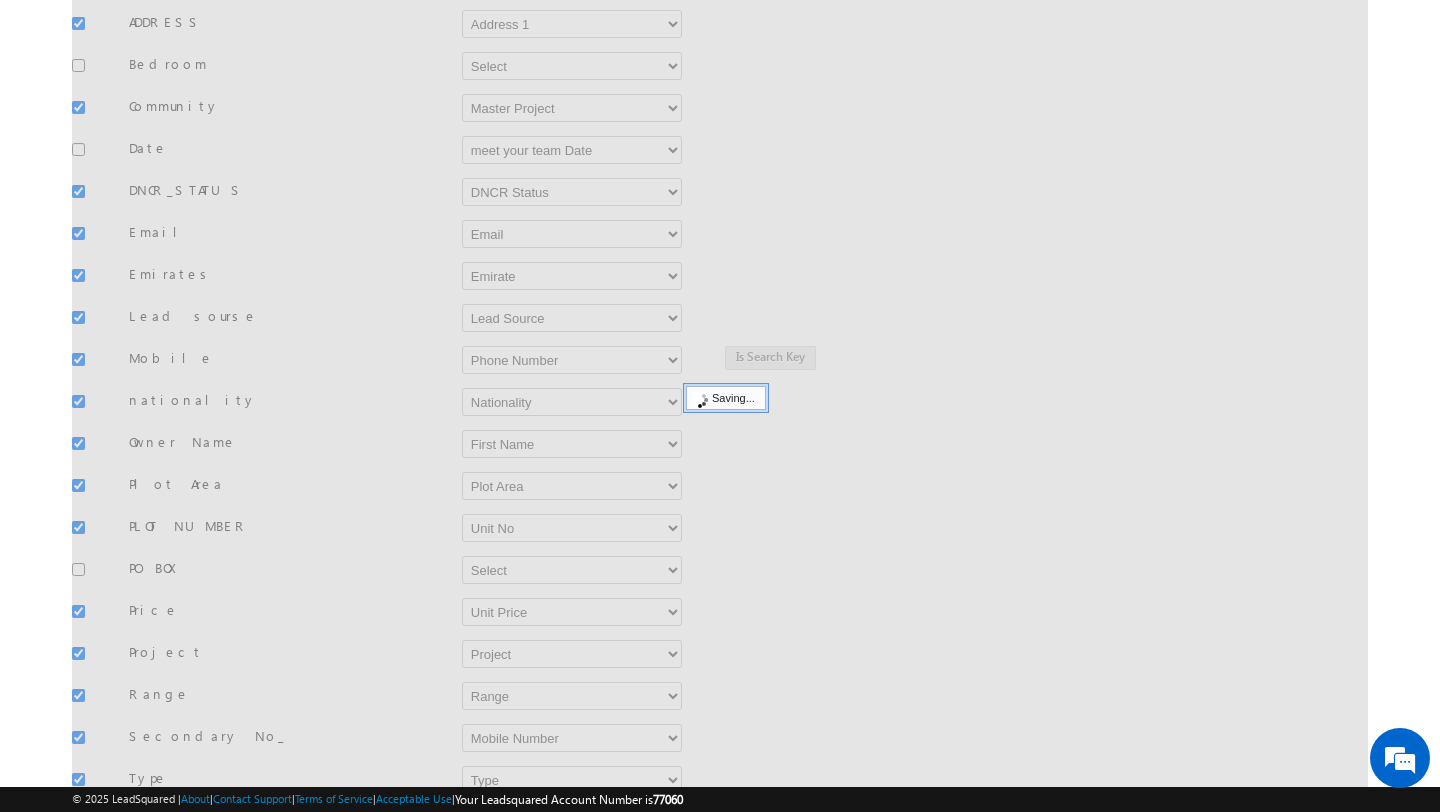 type 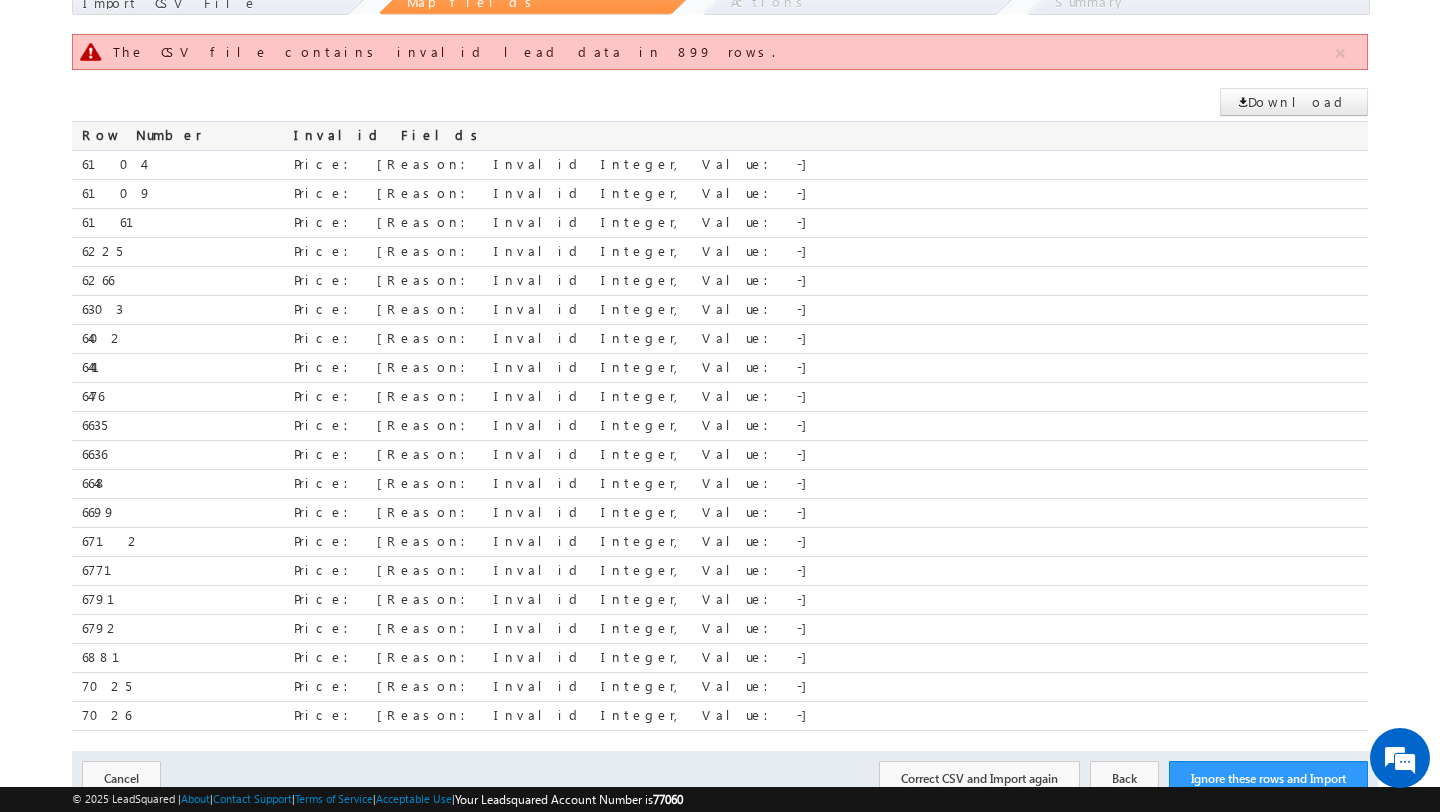 scroll, scrollTop: 204, scrollLeft: 0, axis: vertical 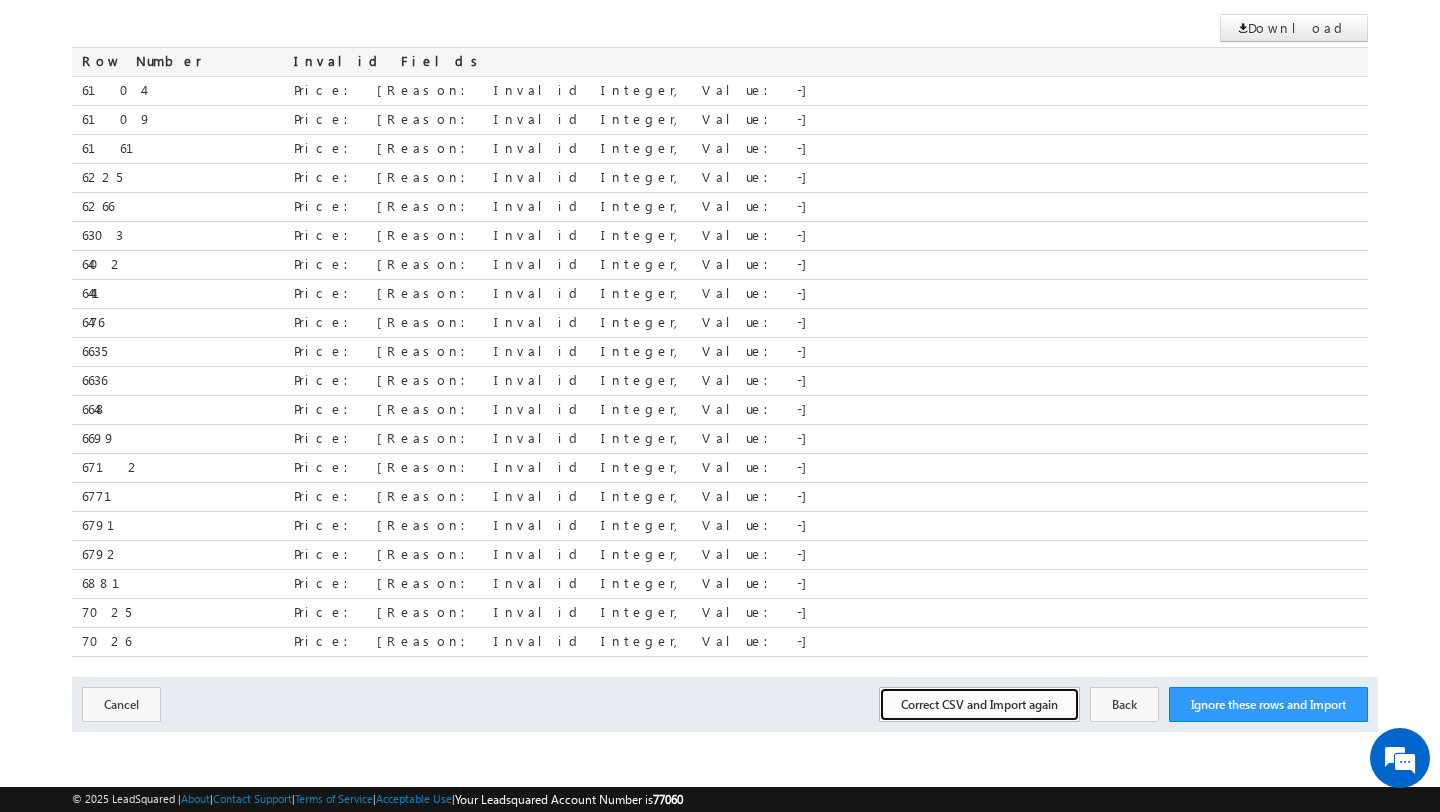 click on "Correct CSV and Import again" at bounding box center (979, 704) 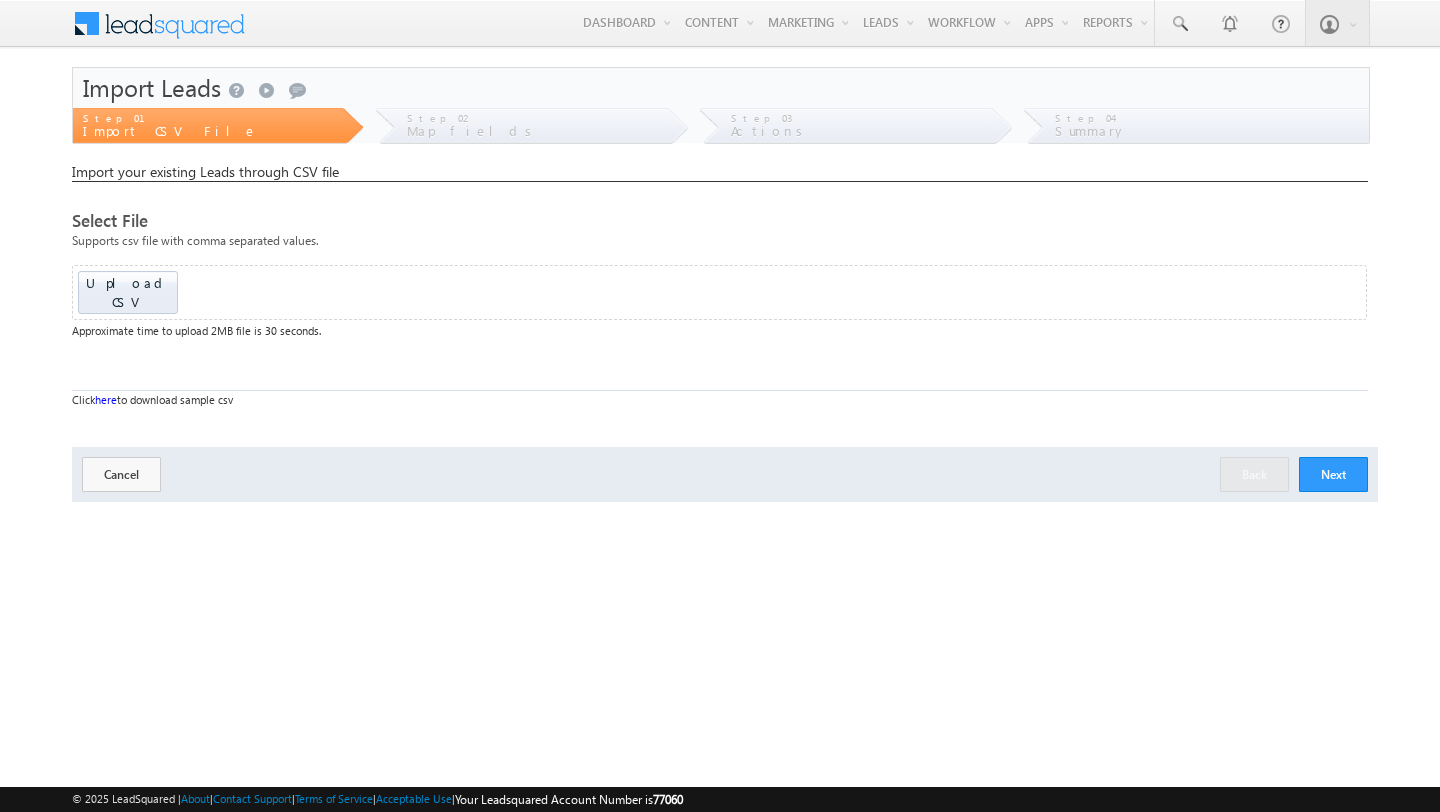 scroll, scrollTop: 0, scrollLeft: 0, axis: both 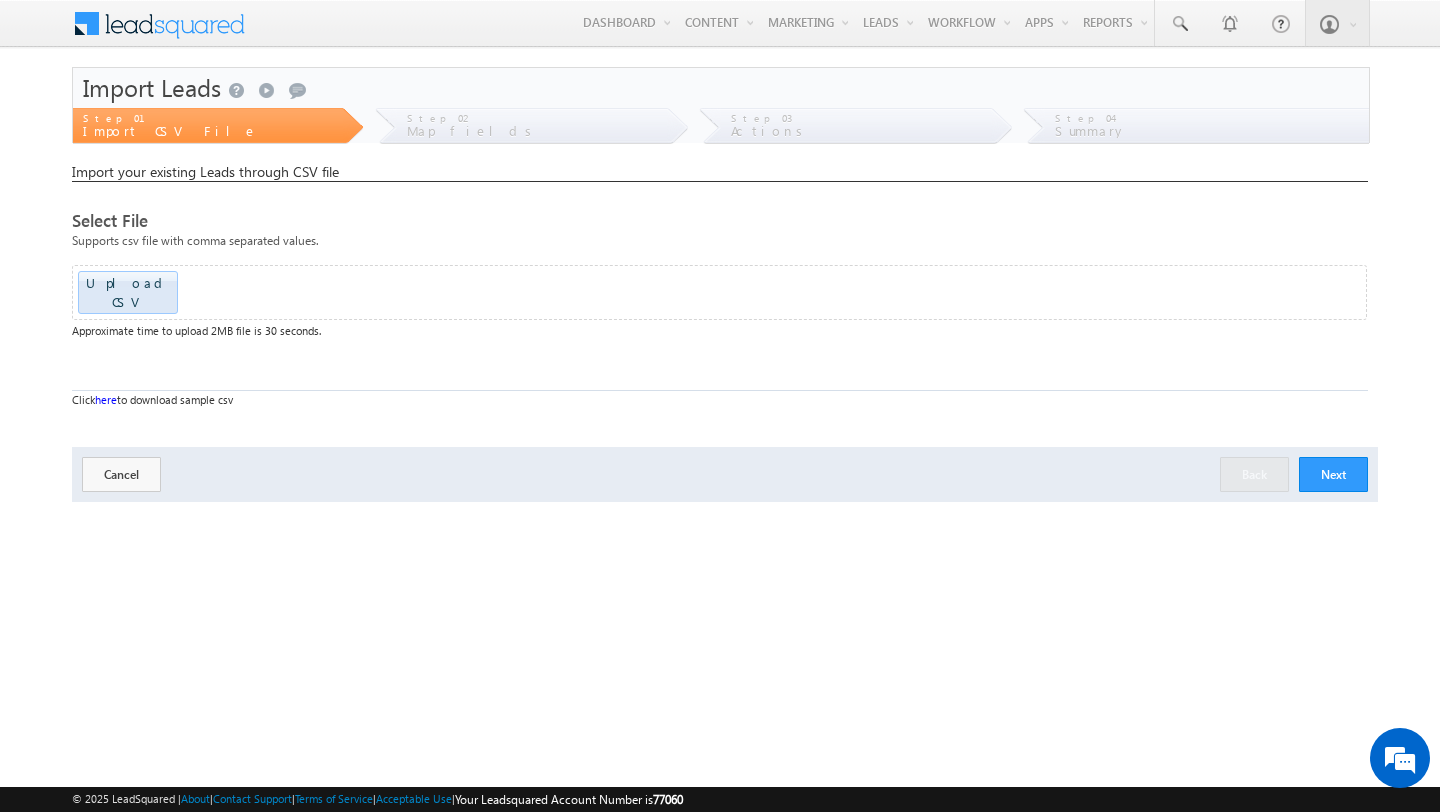 click at bounding box center (-1523, 286) 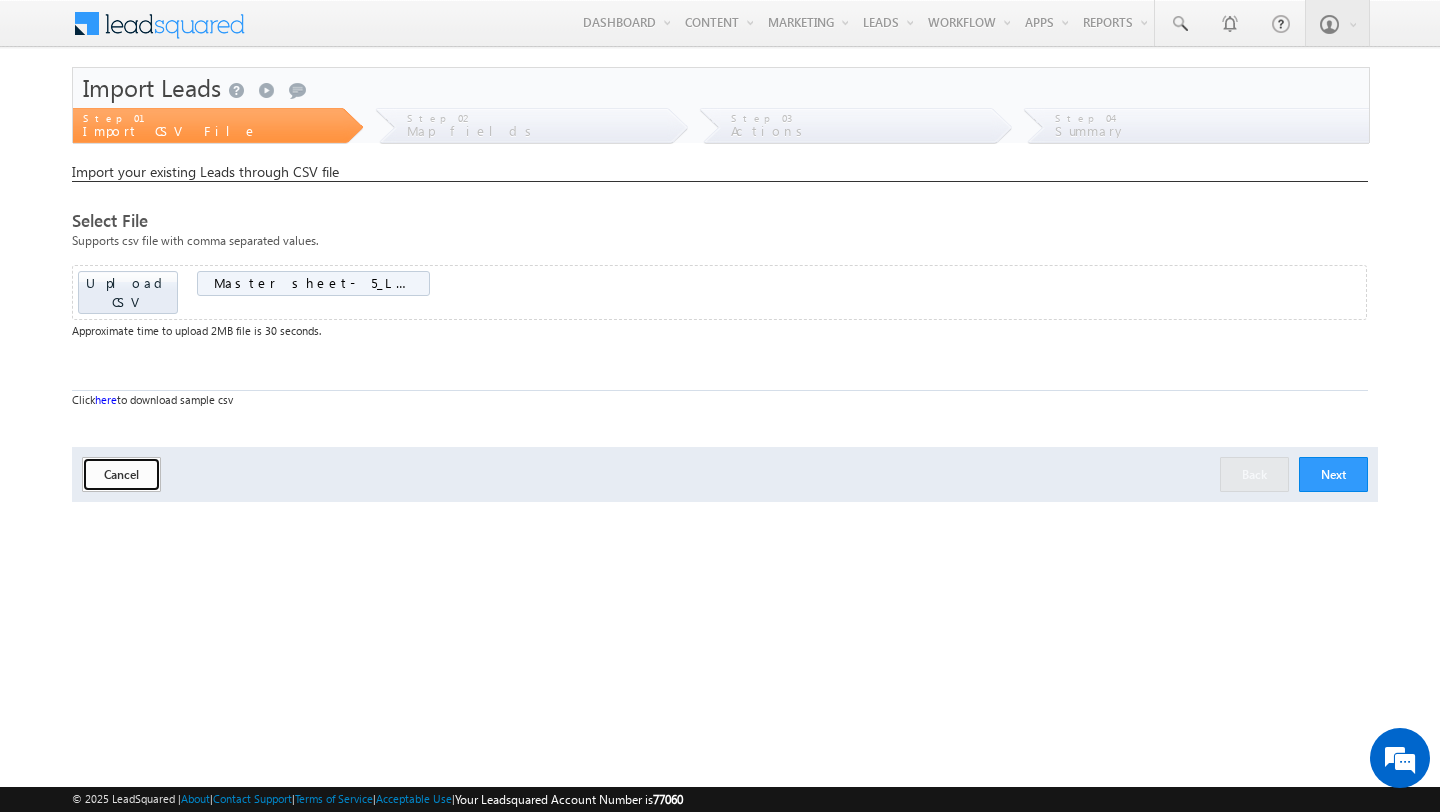 click on "Cancel" at bounding box center (121, 474) 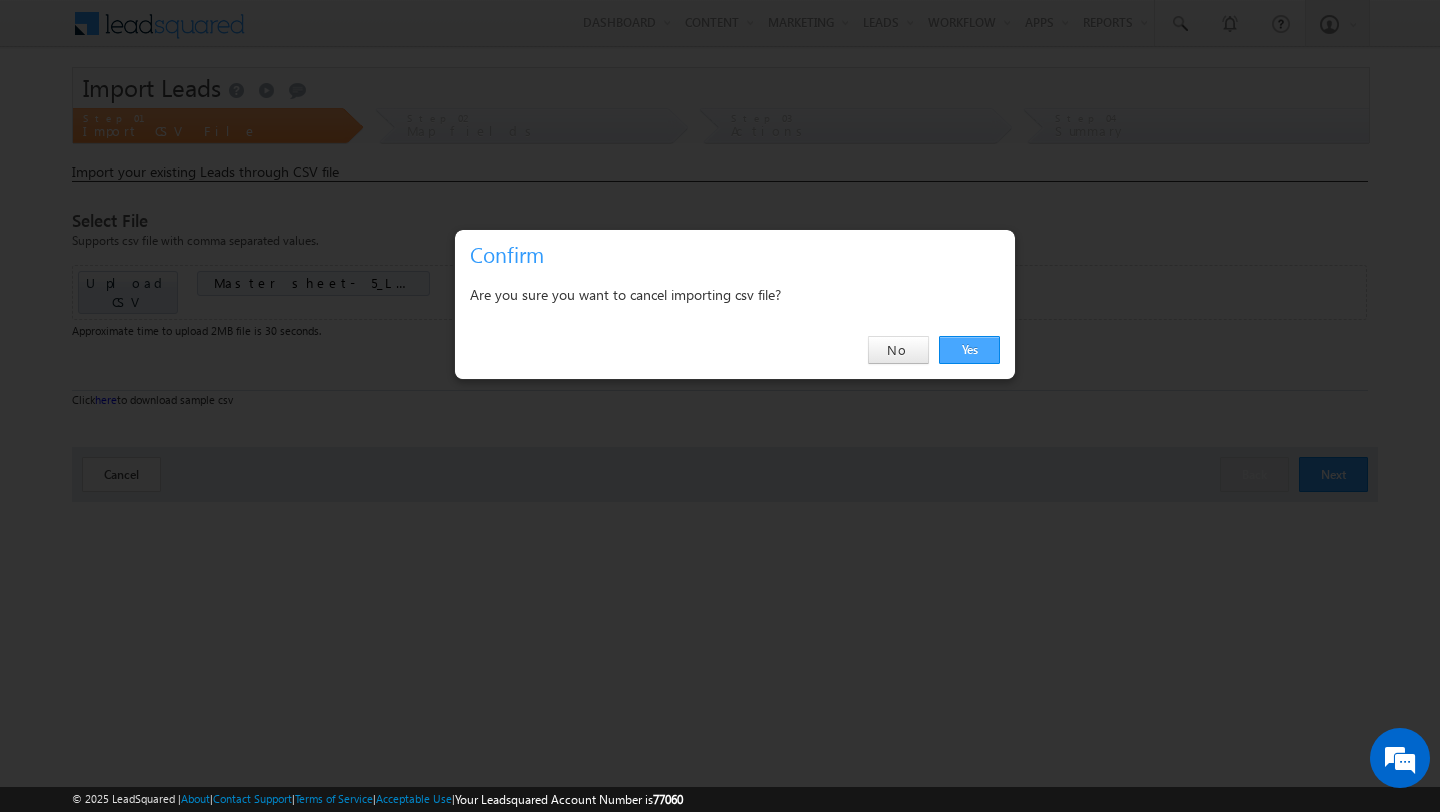 click on "Yes" at bounding box center [969, 350] 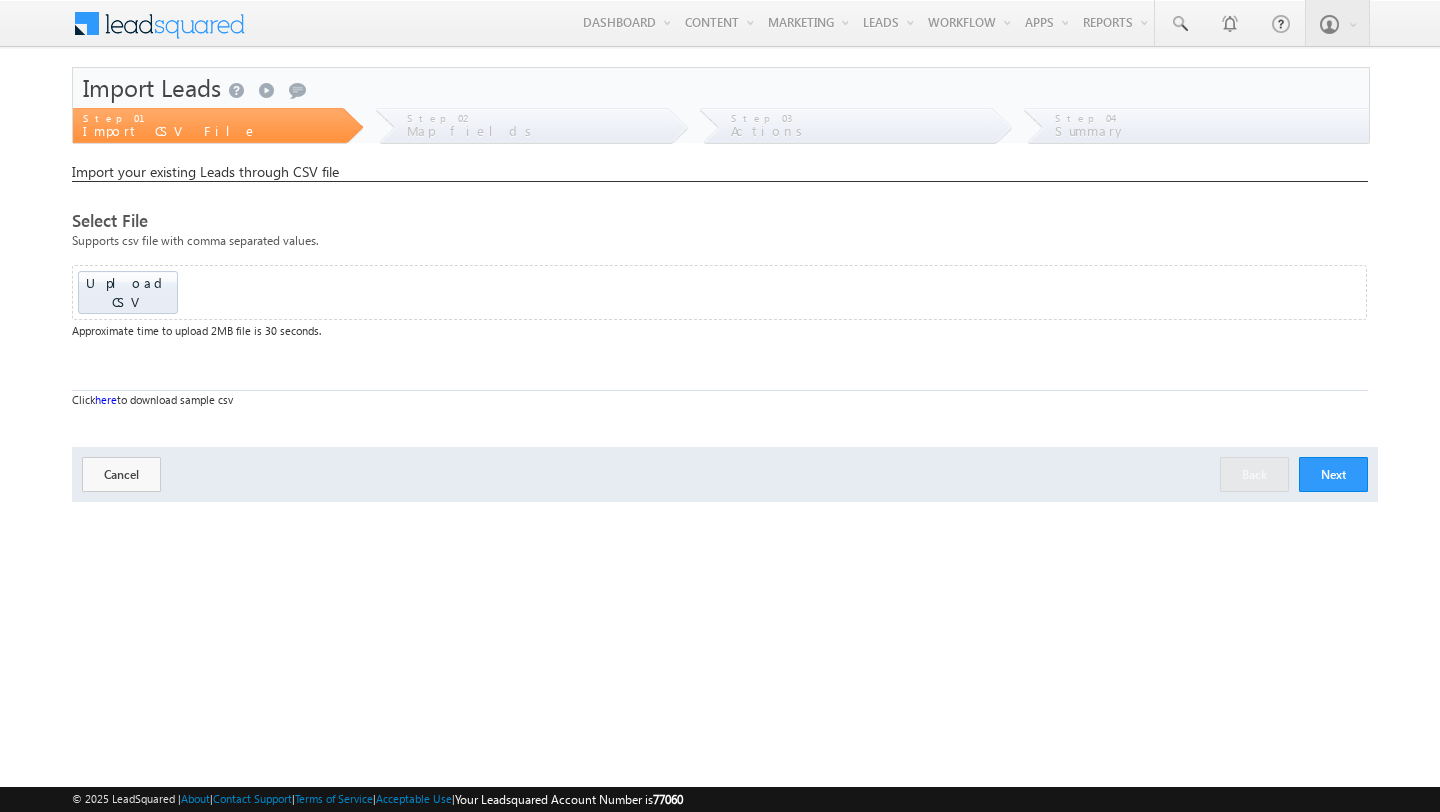scroll, scrollTop: 0, scrollLeft: 0, axis: both 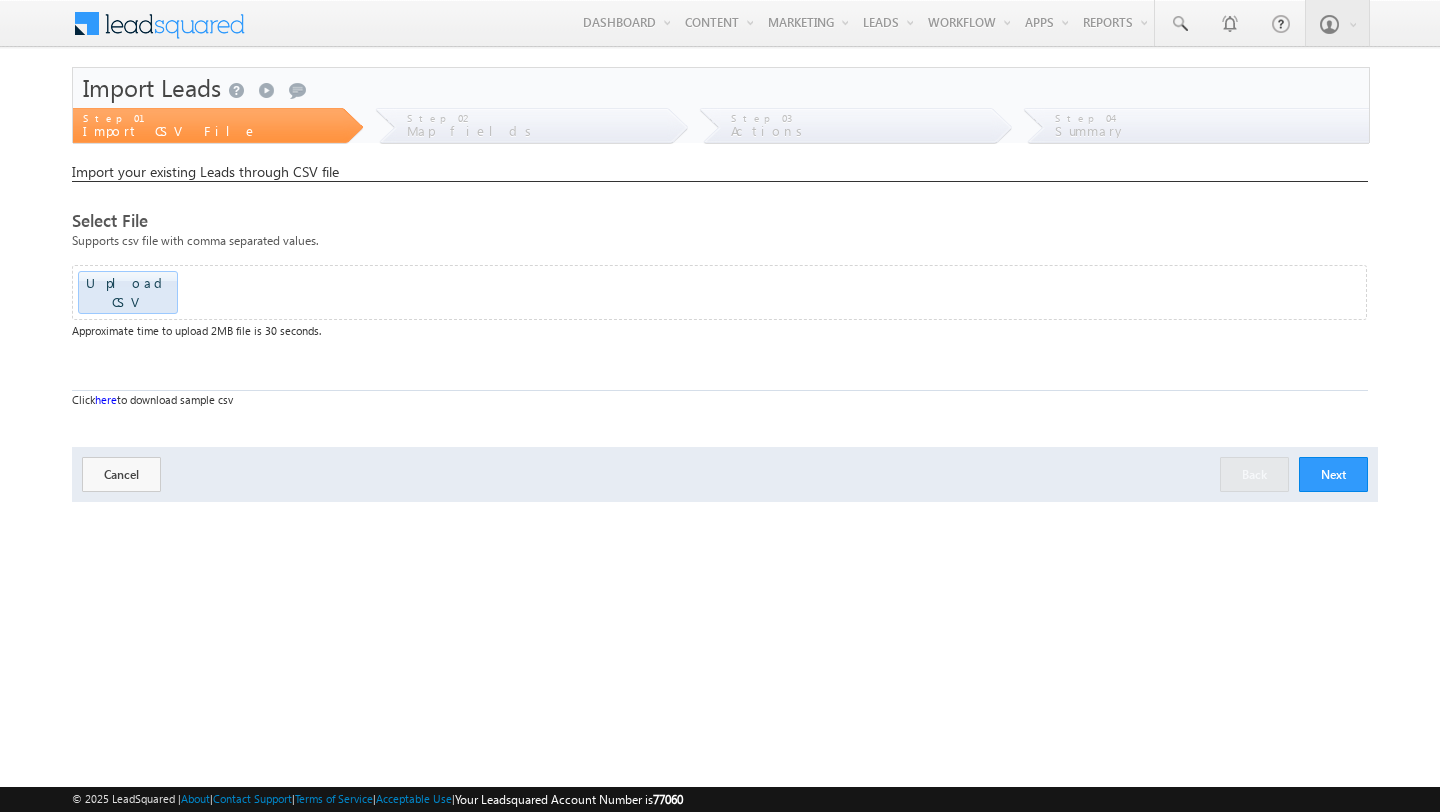 click at bounding box center [-1523, 286] 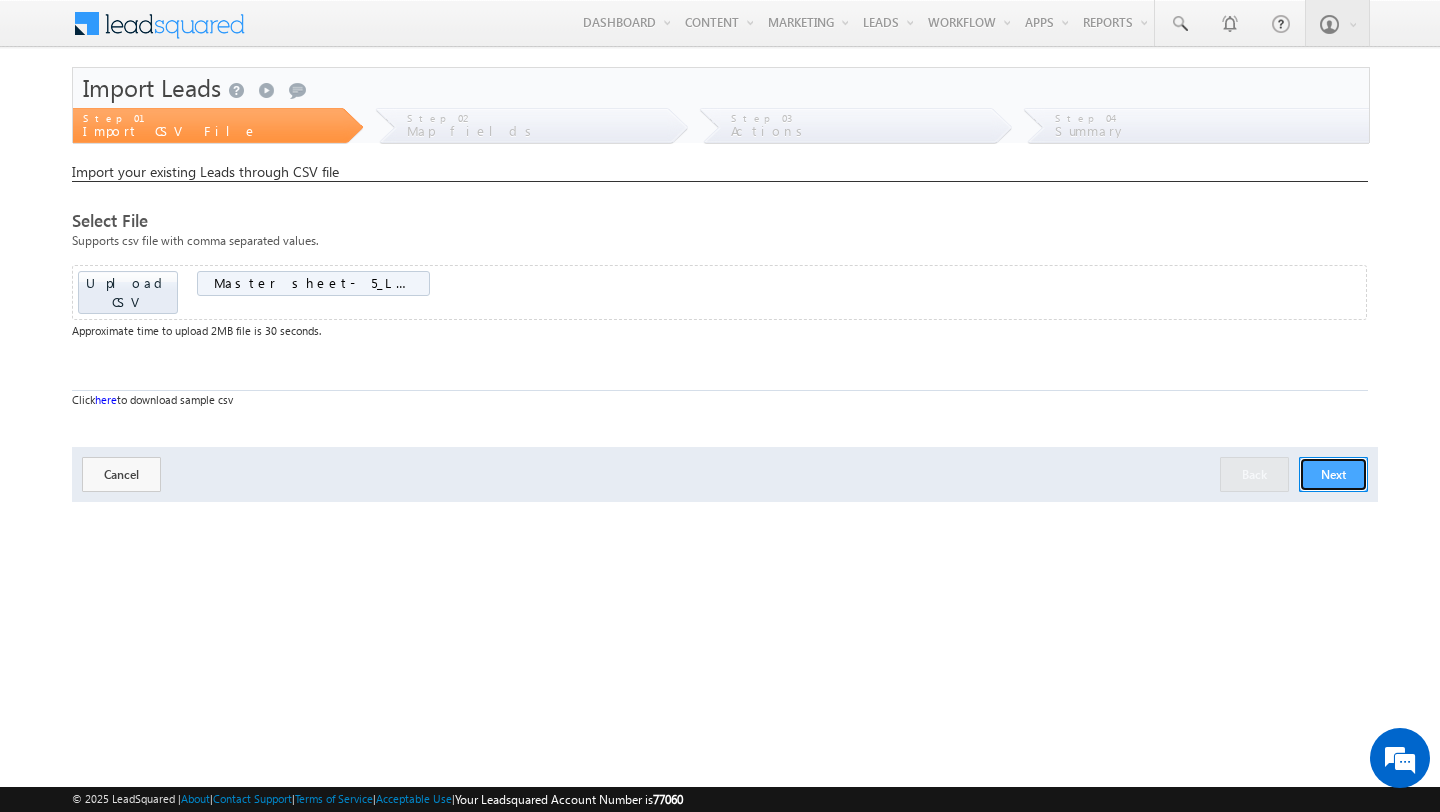 click on "Next" at bounding box center (1333, 474) 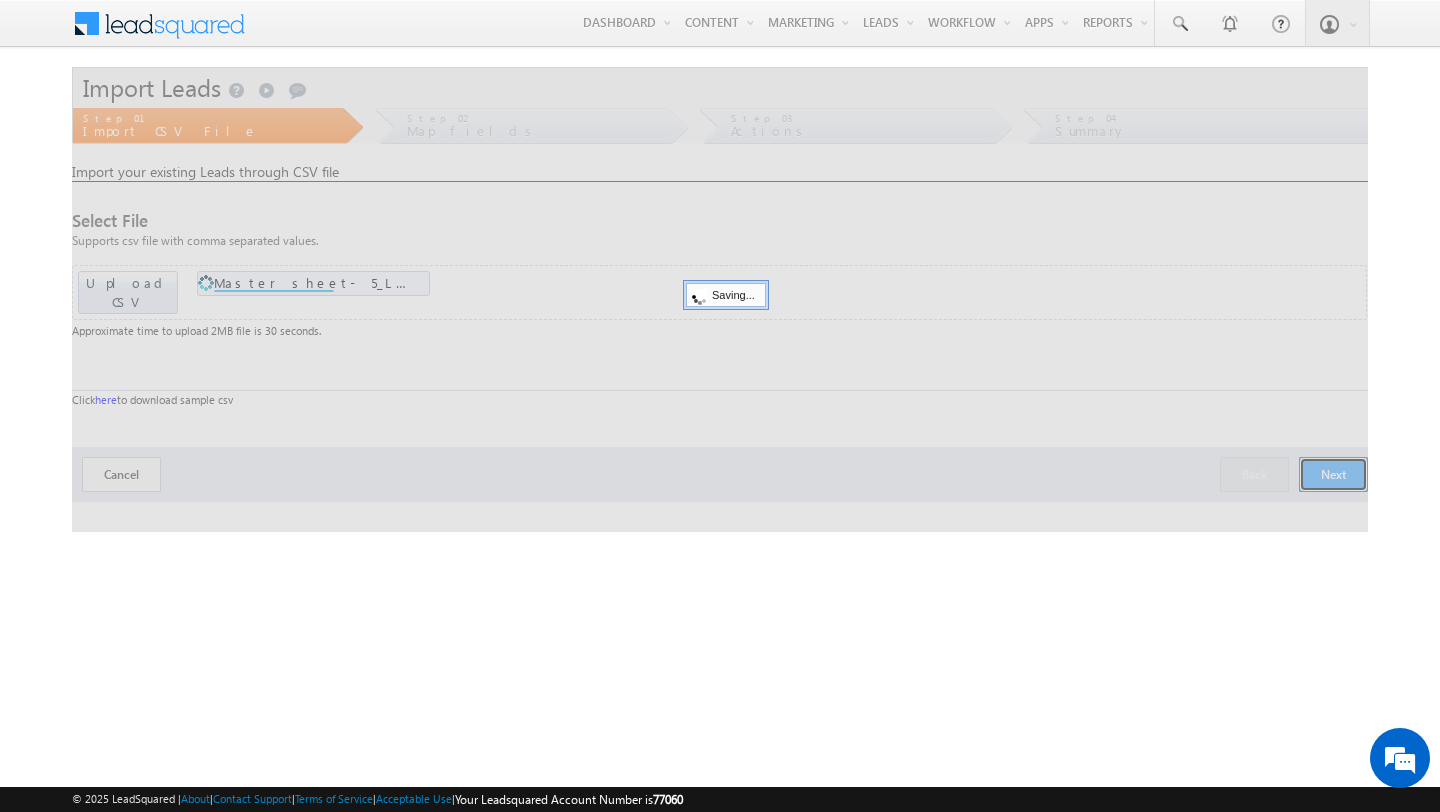 scroll, scrollTop: 0, scrollLeft: 0, axis: both 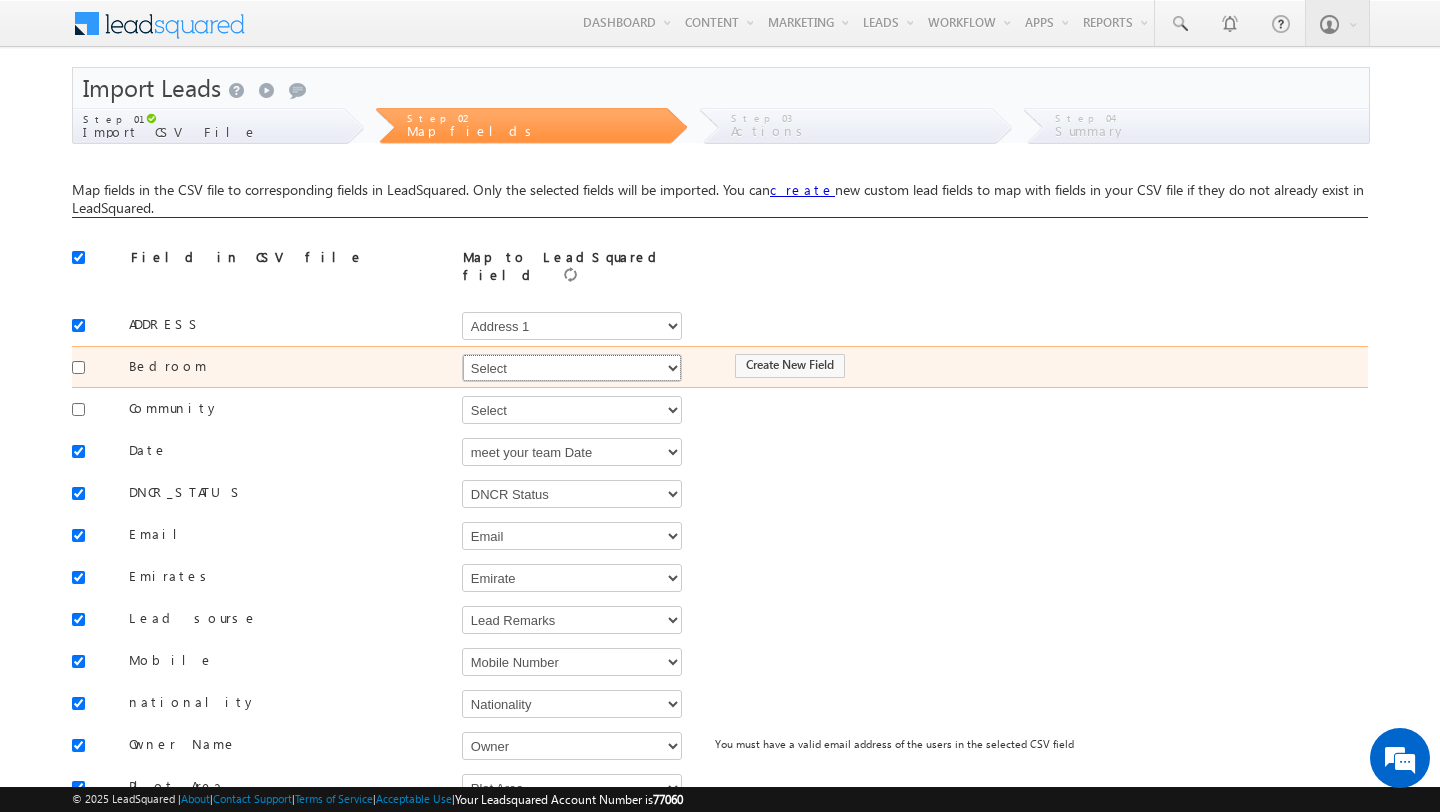 click on "Select Select Address 1 Address 2 Budget Building Name Buyer Persona Campaign Name Caste City Client Type Company Contact Stage Country Created On Customer Type Developer DNCR Status Do Not Call Do Not Email Do Not SMS Do Not Track Do you want to invest in dubai Email Emirate Father Name First Name Form Name Grade Job Title Last Name Latitude Lead Remarks Lead Source Lead Stage Longitude Master Project meet your team Date Meeting Done Date  Meeting Location Mobile Number Nationality Not Picked counter Notes Order Value Owner Phone Number Plot Area Possession Procedure Name Project Project Name Project Suggested Purpose of investing in Dubai Qualify follow up Qualify meeting scheduled Qulification Status Range Region RSVP RSVP Project School Name Source Campaign Source Content Source Medium State Student name Type Unit Area Unit No Unit Number Unit Price Unit Size Unit Type Website You are based in Zip Do Not Track Comments" at bounding box center (572, 368) 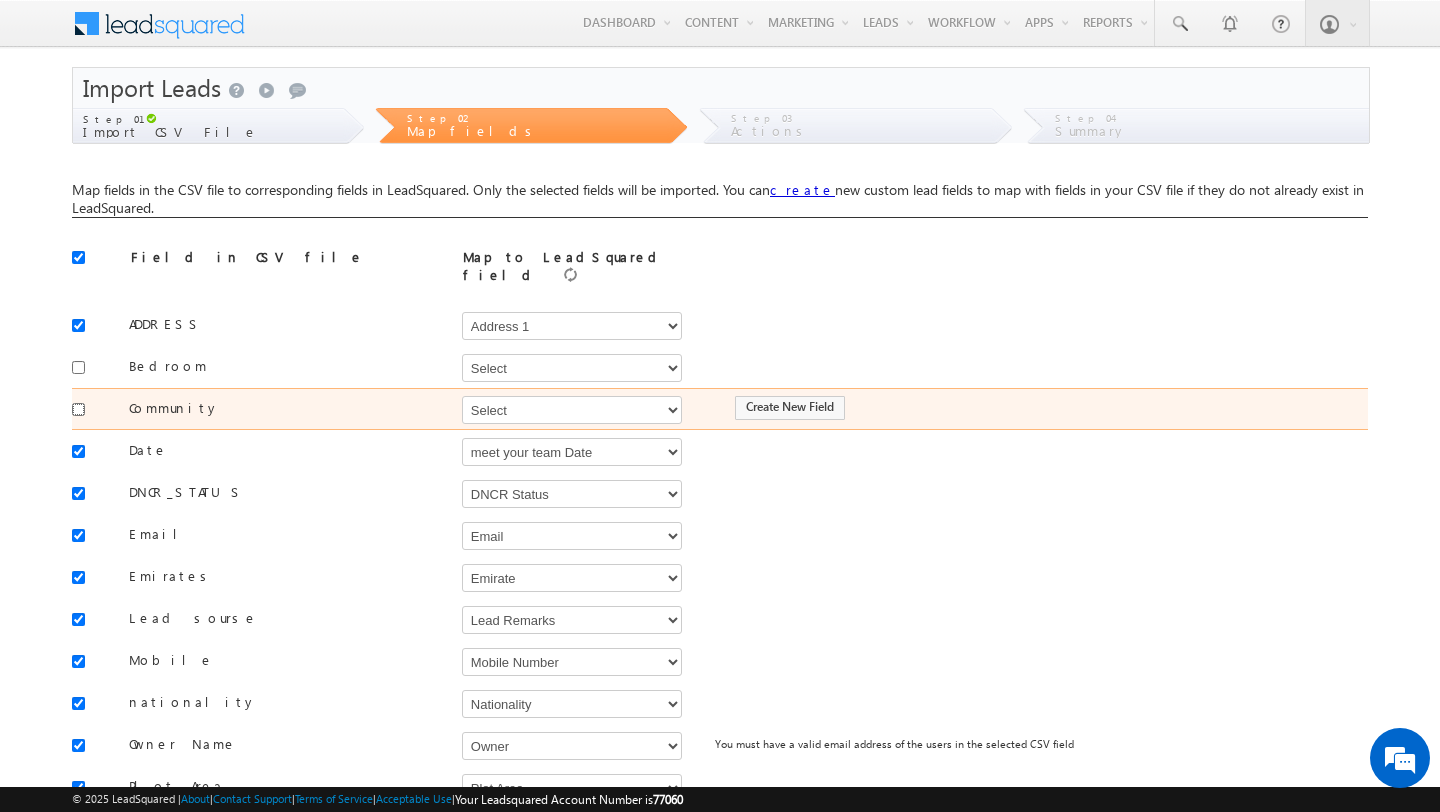 click at bounding box center [78, 409] 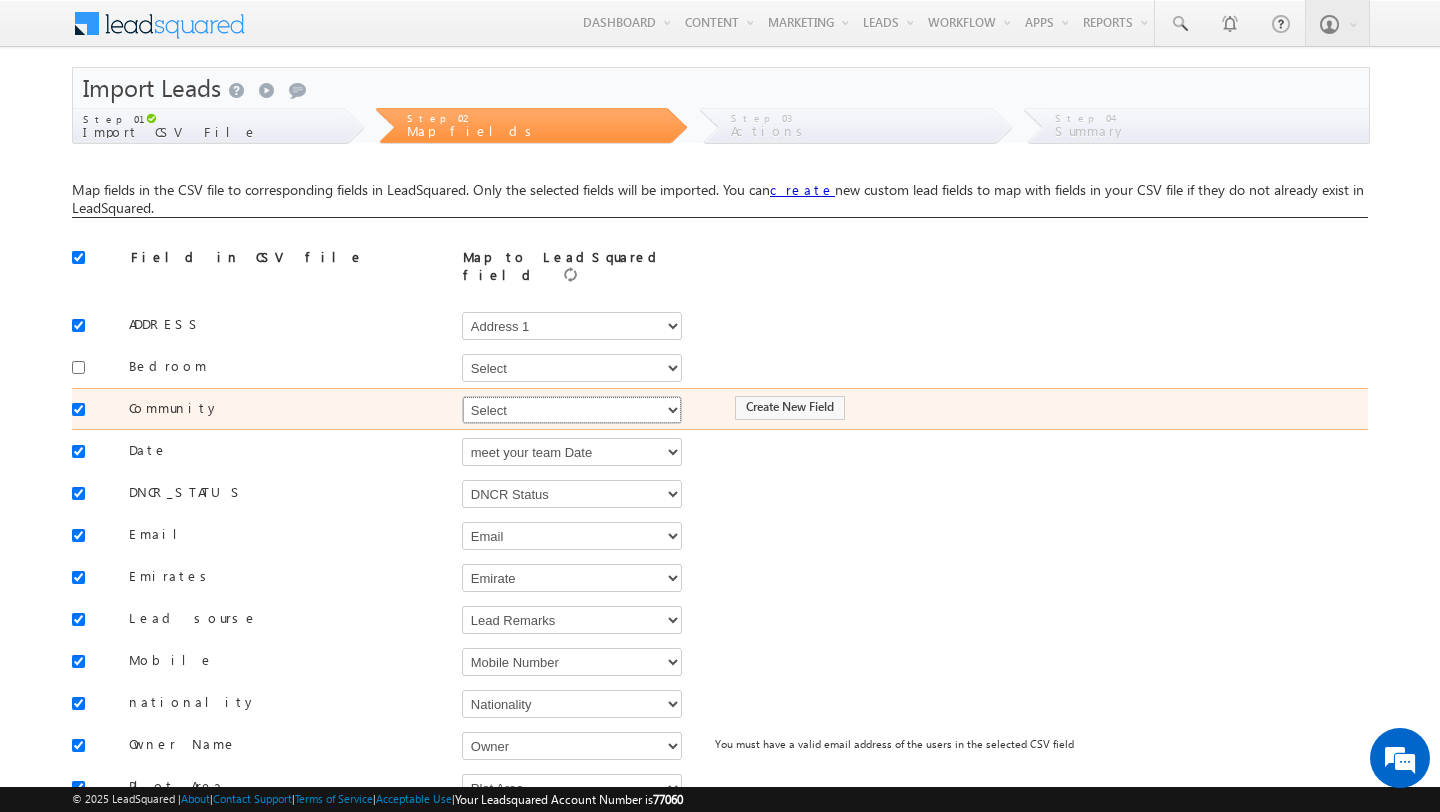 click on "Select Select Address 1 Address 2 Budget Building Name Buyer Persona Campaign Name Caste City Client Type Company Contact Stage Country Created On Customer Type Developer DNCR Status Do Not Call Do Not Email Do Not SMS Do Not Track Do you want to invest in dubai Email Emirate Father Name First Name Form Name Grade Job Title Last Name Latitude Lead Remarks Lead Source Lead Stage Longitude Master Project meet your team Date Meeting Done Date  Meeting Location Mobile Number Nationality Not Picked counter Notes Order Value Owner Phone Number Plot Area Possession Procedure Name Project Project Name Project Suggested Purpose of investing in Dubai Qualify follow up Qualify meeting scheduled Qulification Status Range Region RSVP RSVP Project School Name Source Campaign Source Content Source Medium State Student name Type Unit Area Unit No Unit Number Unit Price Unit Size Unit Type Website You are based in Zip Do Not Track Comments" at bounding box center (572, 410) 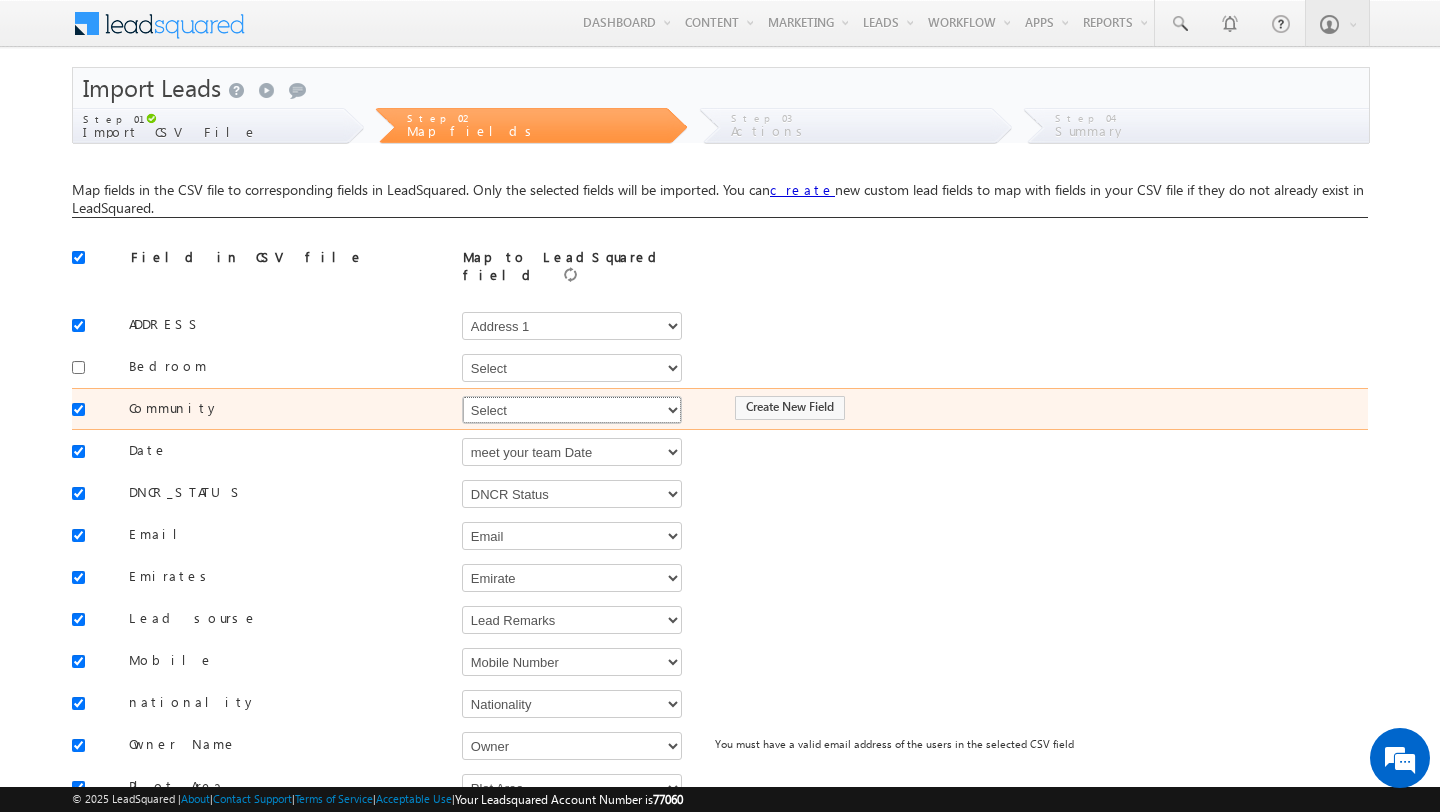 select on "mx_Master_Project" 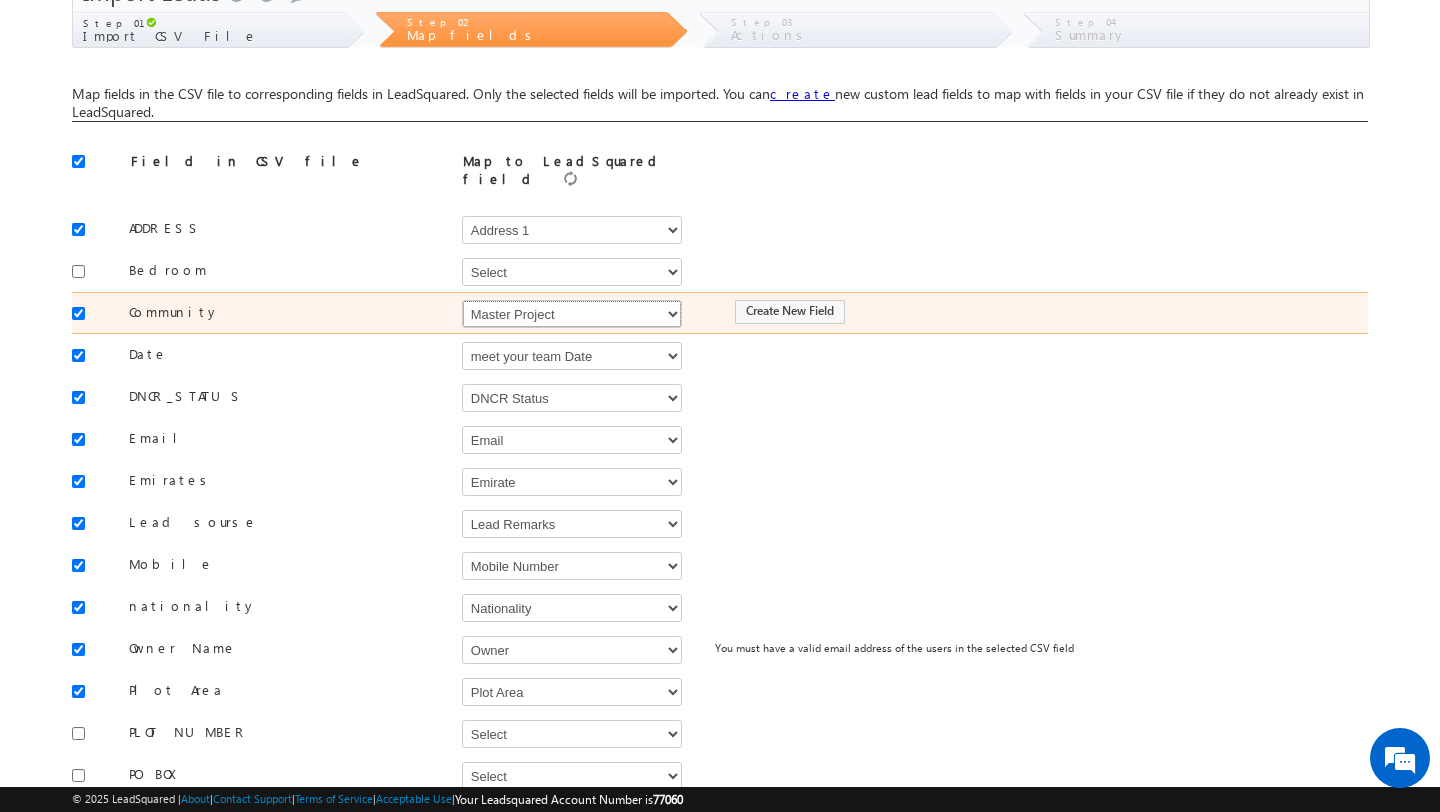 scroll, scrollTop: 104, scrollLeft: 0, axis: vertical 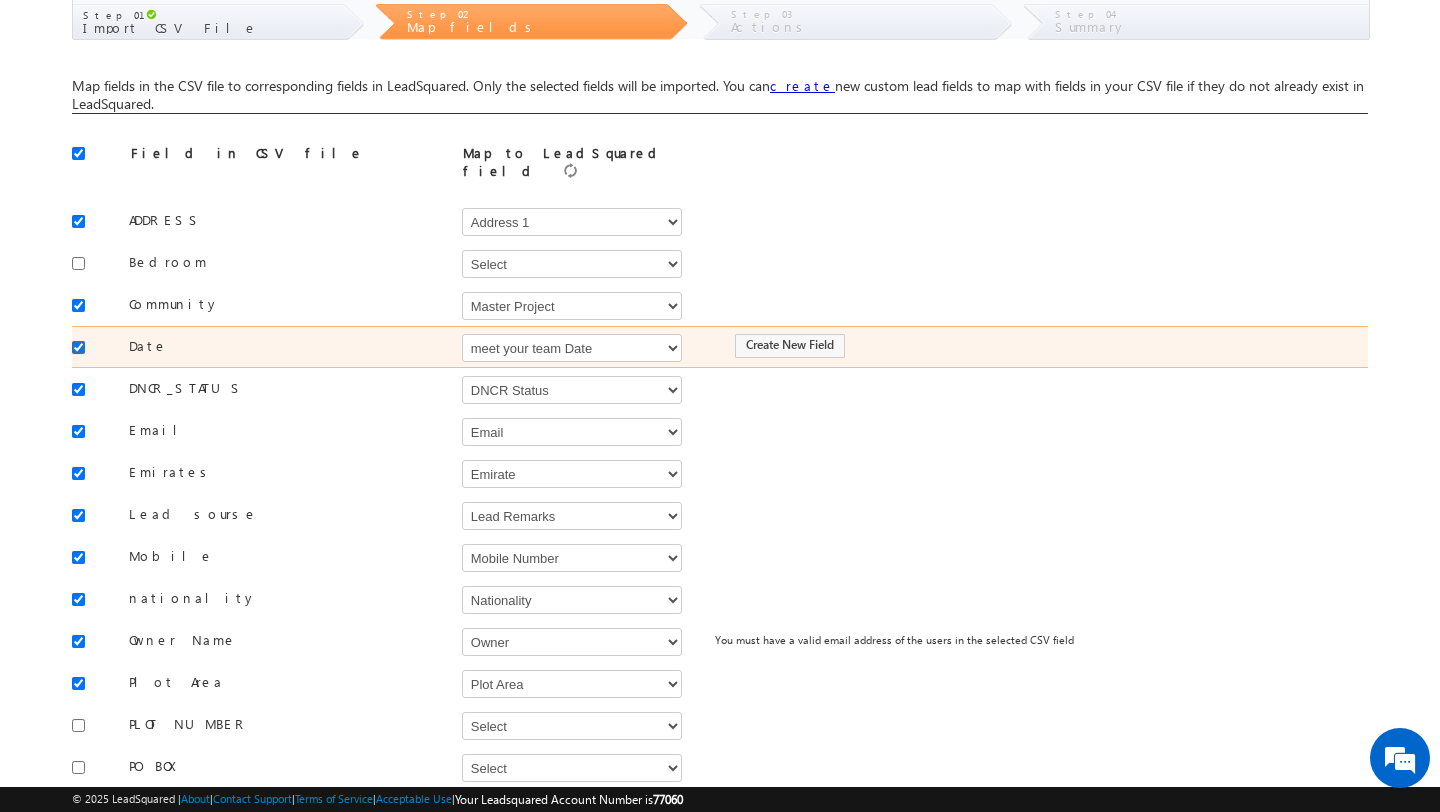 click at bounding box center (78, 347) 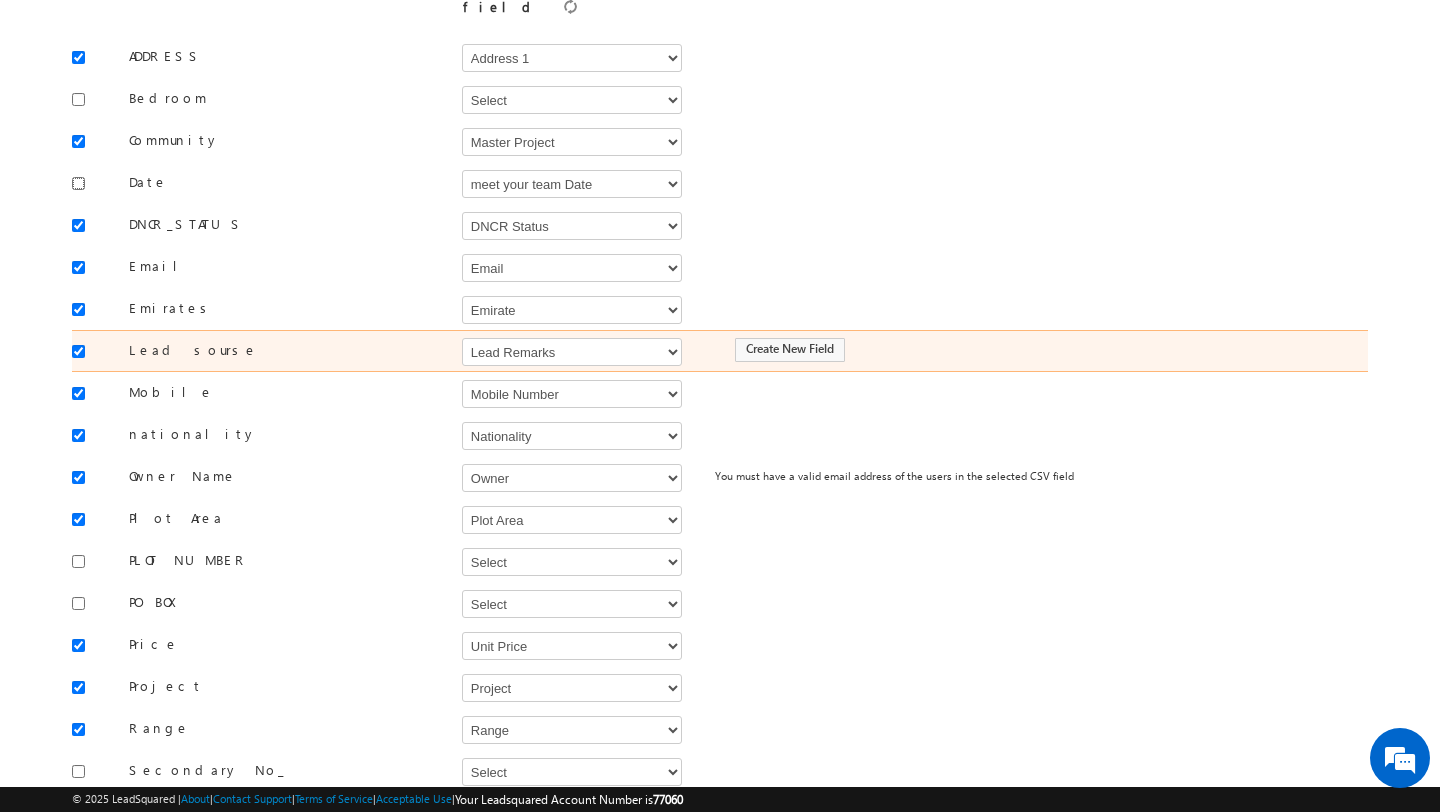 scroll, scrollTop: 297, scrollLeft: 0, axis: vertical 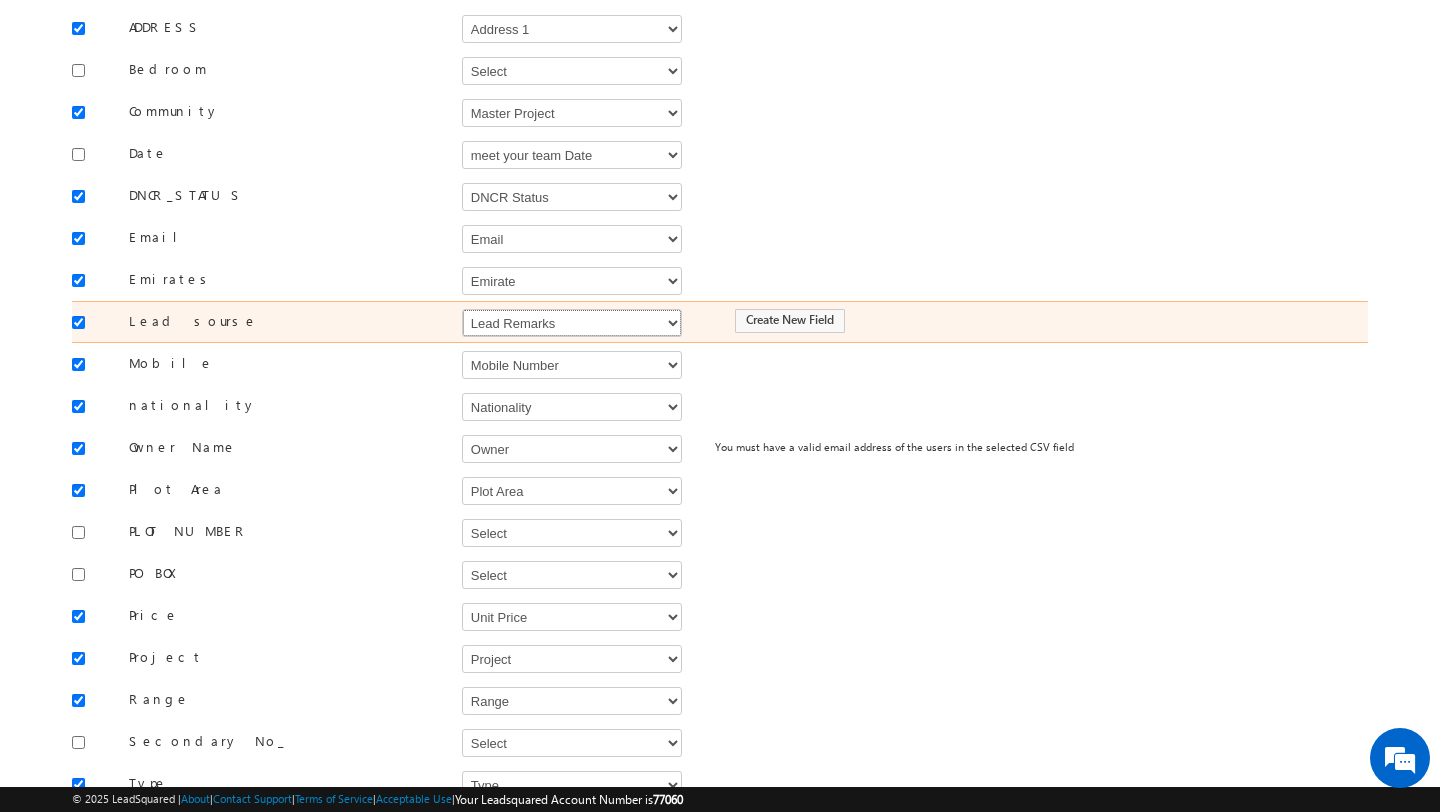 click on "Select Select Address 1 Address 2 Budget Building Name Buyer Persona Campaign Name Caste City Client Type Company Contact Stage Country Created On Customer Type Developer DNCR Status Do Not Call Do Not Email Do Not SMS Do Not Track Do you want to invest in dubai Email Emirate Father Name First Name Form Name Grade Job Title Last Name Latitude Lead Remarks Lead Source Lead Stage Longitude Master Project meet your team Date Meeting Done Date  Meeting Location Mobile Number Nationality Not Picked counter Notes Order Value Owner Phone Number Plot Area Possession Procedure Name Project Project Name Project Suggested Purpose of investing in Dubai Qualify follow up Qualify meeting scheduled Qulification Status Range Region RSVP RSVP Project School Name Source Campaign Source Content Source Medium State Student name Type Unit Area Unit No Unit Number Unit Price Unit Size Unit Type Website You are based in Zip Do Not Track Comments" at bounding box center (572, 323) 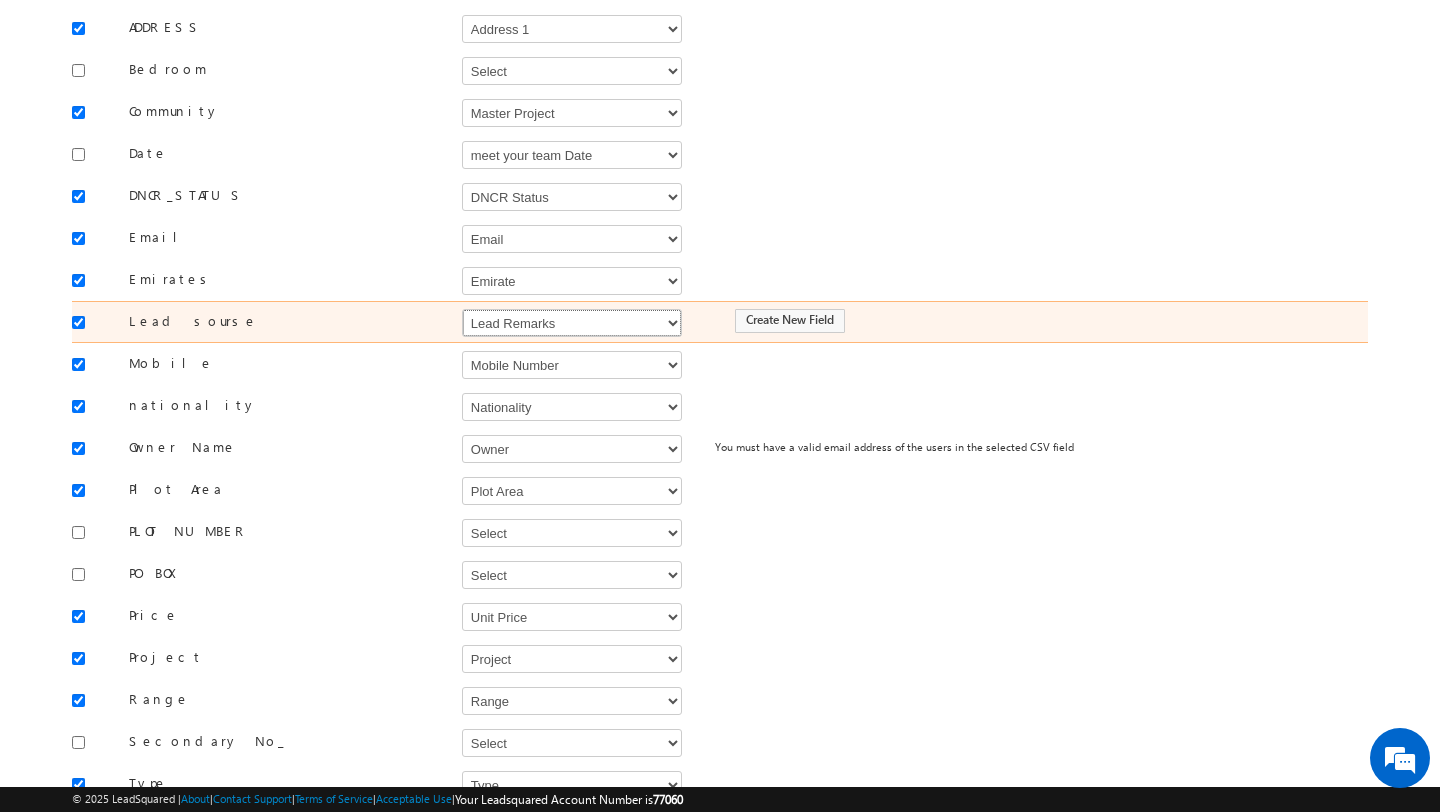 select on "Source" 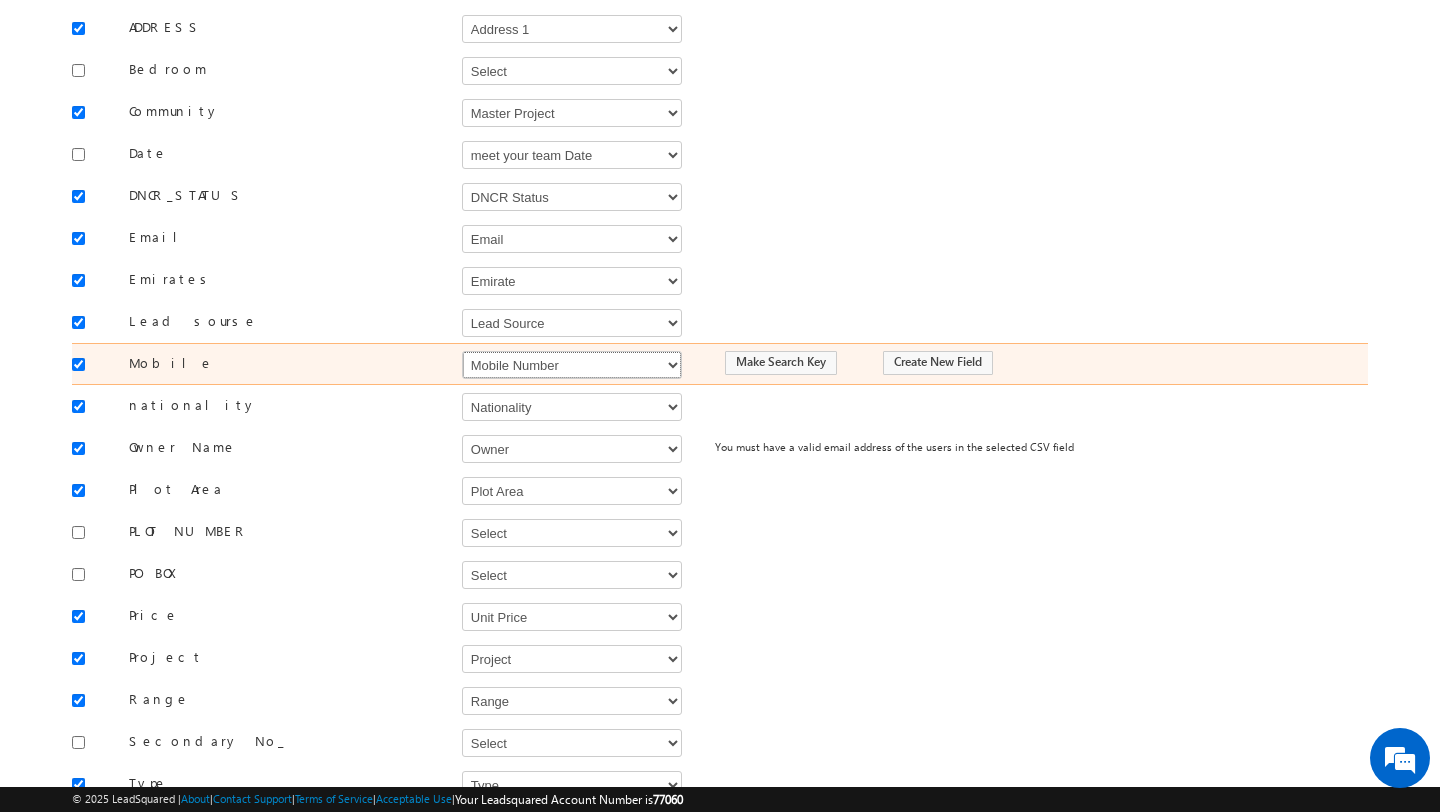 click on "Select Select Address 1 Address 2 Budget Building Name Buyer Persona Campaign Name Caste City Client Type Company Contact Stage Country Created On Customer Type Developer DNCR Status Do Not Call Do Not Email Do Not SMS Do Not Track Do you want to invest in dubai Email Emirate Father Name First Name Form Name Grade Job Title Last Name Latitude Lead Remarks Lead Source Lead Stage Longitude Master Project meet your team Date Meeting Done Date  Meeting Location Mobile Number Nationality Not Picked counter Notes Order Value Owner Phone Number Plot Area Possession Procedure Name Project Project Name Project Suggested Purpose of investing in Dubai Qualify follow up Qualify meeting scheduled Qulification Status Range Region RSVP RSVP Project School Name Source Campaign Source Content Source Medium State Student name Type Unit Area Unit No Unit Number Unit Price Unit Size Unit Type Website You are based in Zip Do Not Track Comments" at bounding box center [572, 365] 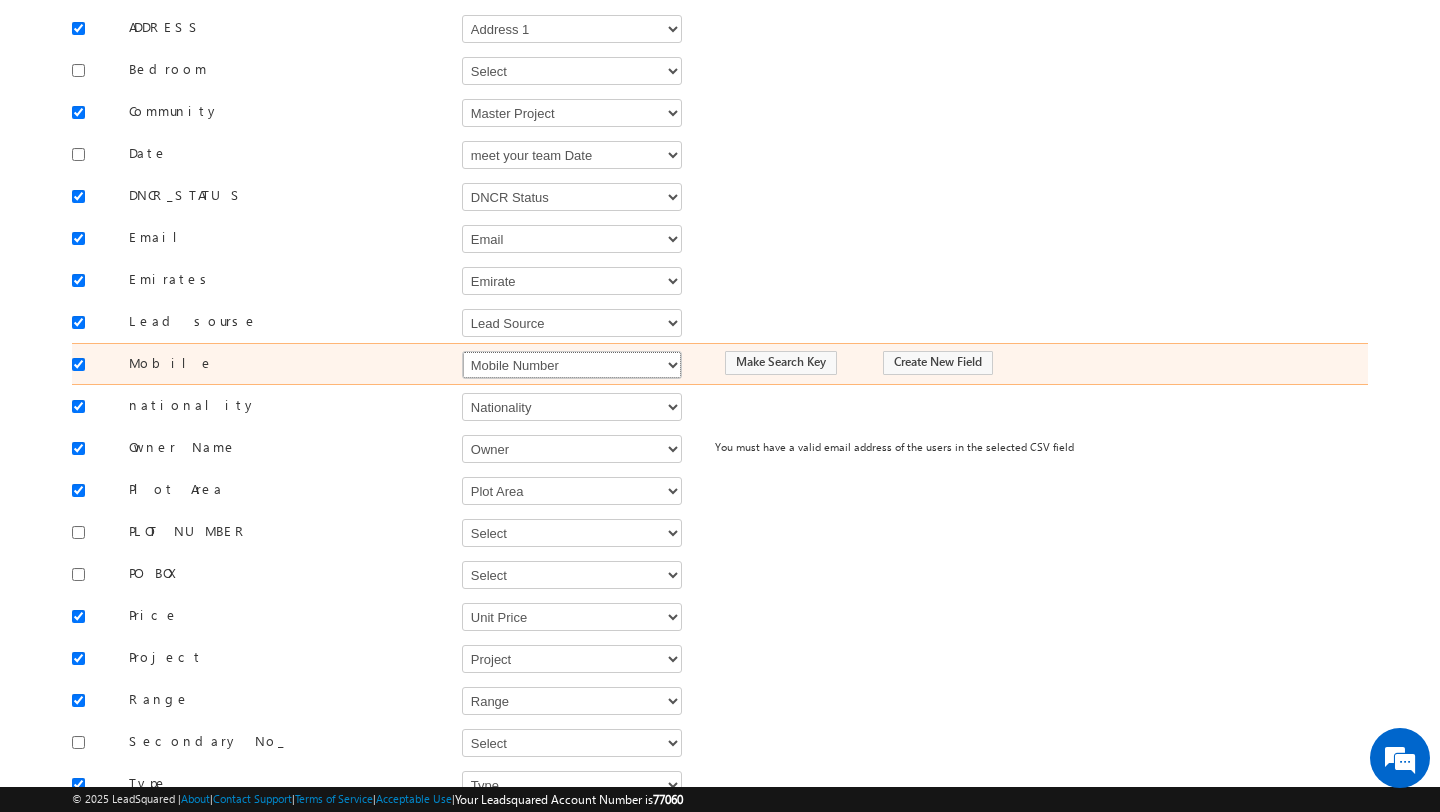 select on "Phone" 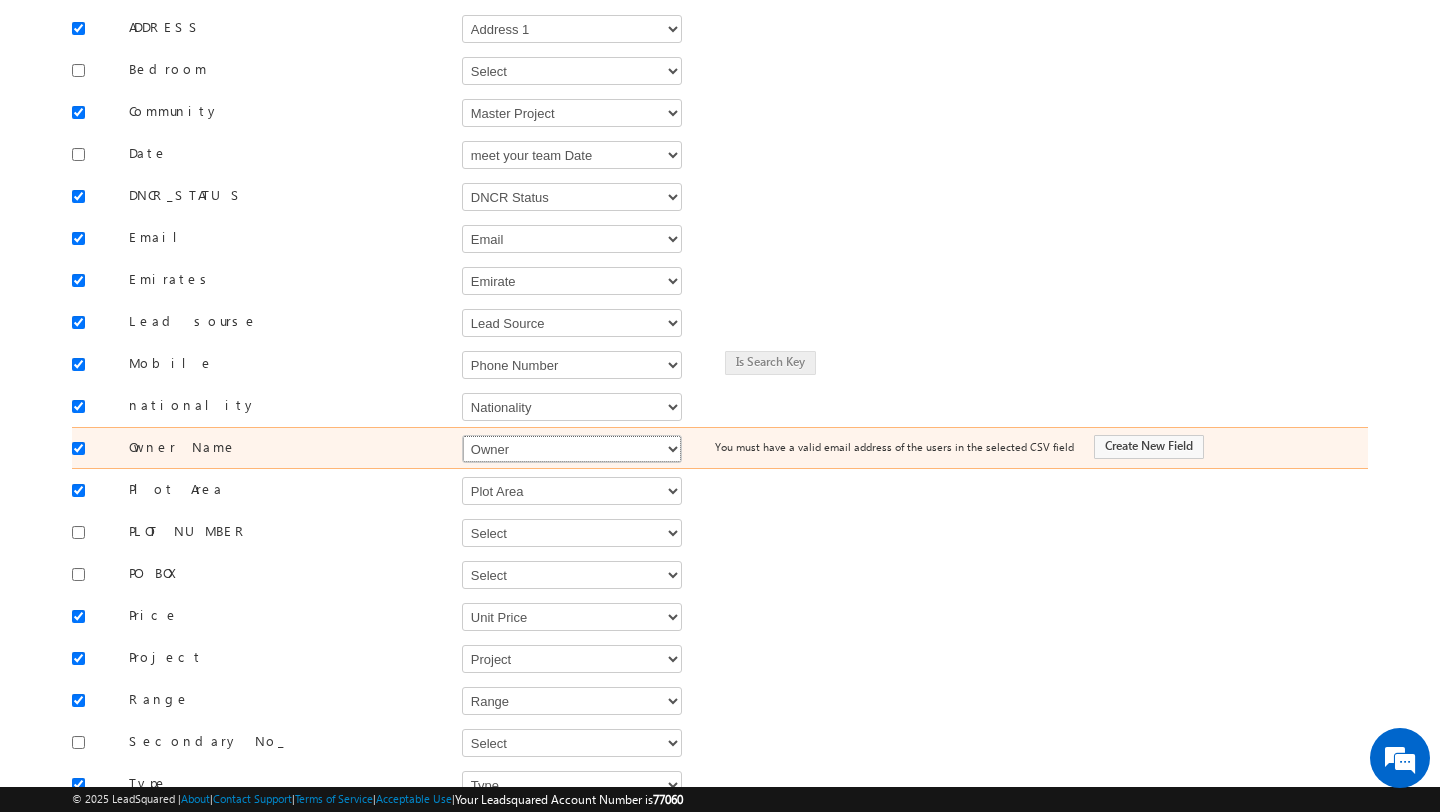 click on "Select Select Address 1 Address 2 Budget Building Name Buyer Persona Campaign Name Caste City Client Type Company Contact Stage Country Created On Customer Type Developer DNCR Status Do Not Call Do Not Email Do Not SMS Do Not Track Do you want to invest in dubai Email Emirate Father Name First Name Form Name Grade Job Title Last Name Latitude Lead Remarks Lead Source Lead Stage Longitude Master Project meet your team Date Meeting Done Date  Meeting Location Mobile Number Nationality Not Picked counter Notes Order Value Owner Phone Number Plot Area Possession Procedure Name Project Project Name Project Suggested Purpose of investing in Dubai Qualify follow up Qualify meeting scheduled Qulification Status Range Region RSVP RSVP Project School Name Source Campaign Source Content Source Medium State Student name Type Unit Area Unit No Unit Number Unit Price Unit Size Unit Type Website You are based in Zip Do Not Track Comments" at bounding box center [572, 449] 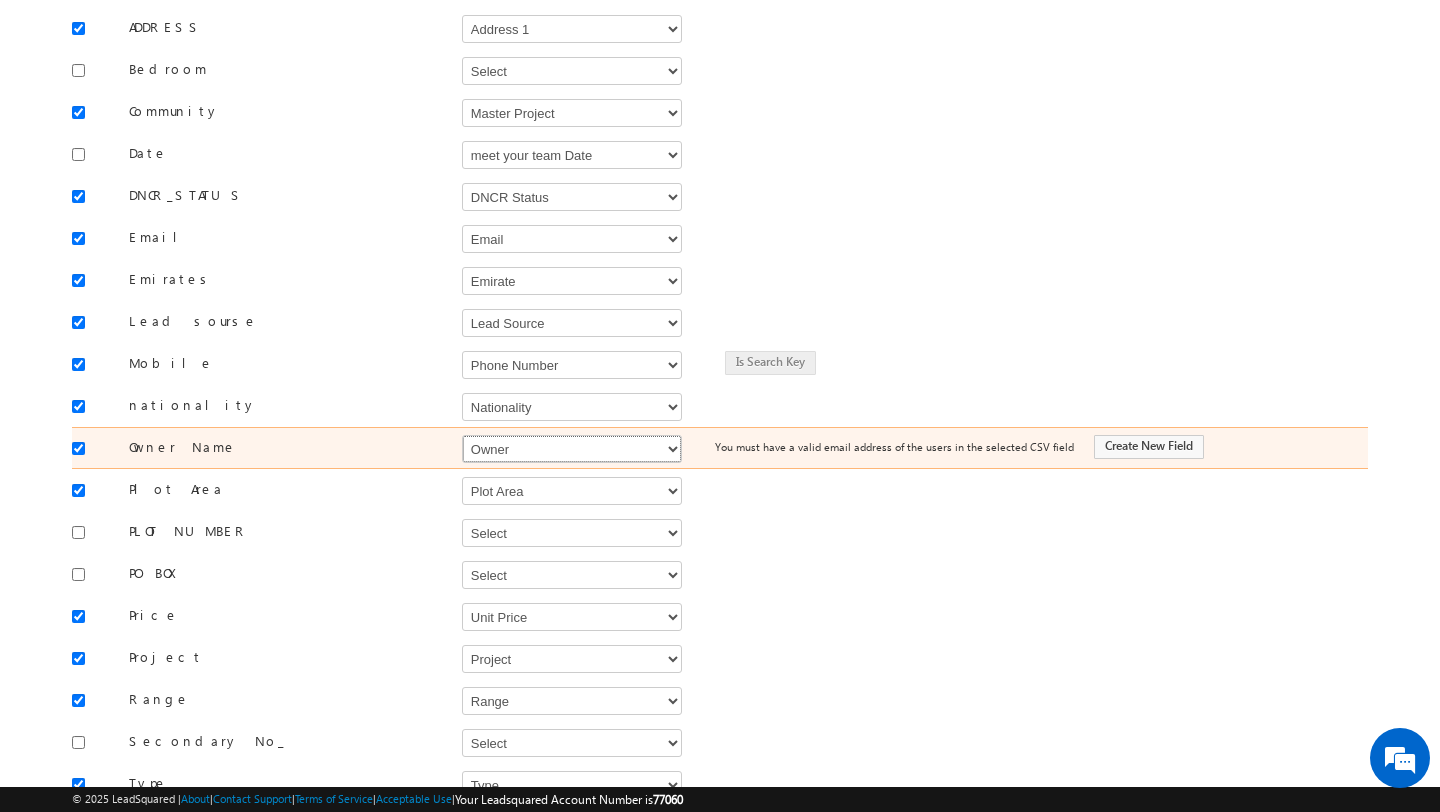 select on "FirstName" 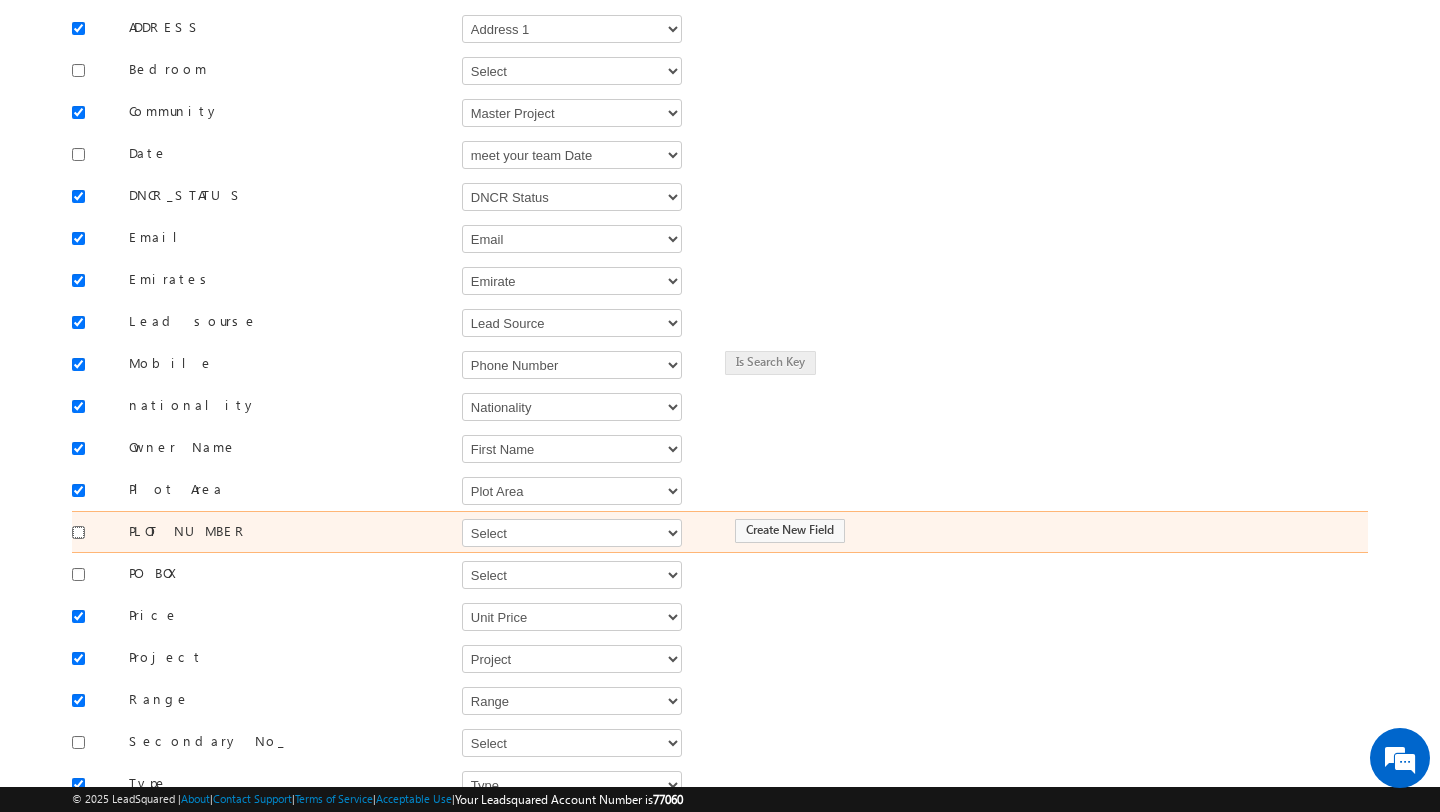 click at bounding box center [78, 532] 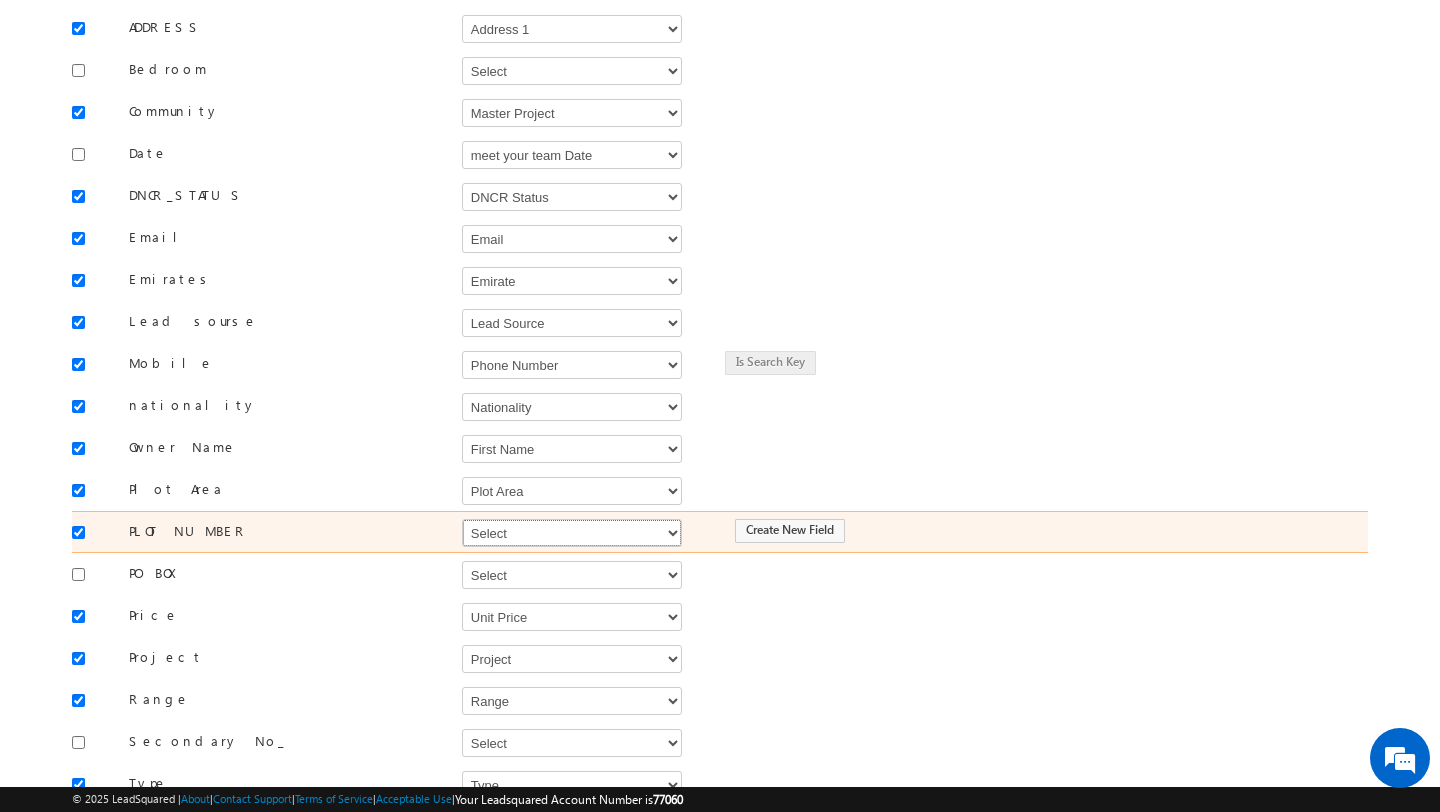 click on "Select Select Address 1 Address 2 Budget Building Name Buyer Persona Campaign Name Caste City Client Type Company Contact Stage Country Created On Customer Type Developer DNCR Status Do Not Call Do Not Email Do Not SMS Do Not Track Do you want to invest in dubai Email Emirate Father Name First Name Form Name Grade Job Title Last Name Latitude Lead Remarks Lead Source Lead Stage Longitude Master Project meet your team Date Meeting Done Date  Meeting Location Mobile Number Nationality Not Picked counter Notes Order Value Owner Phone Number Plot Area Possession Procedure Name Project Project Name Project Suggested Purpose of investing in Dubai Qualify follow up Qualify meeting scheduled Qulification Status Range Region RSVP RSVP Project School Name Source Campaign Source Content Source Medium State Student name Type Unit Area Unit No Unit Number Unit Price Unit Size Unit Type Website You are based in Zip Do Not Track Comments" at bounding box center [572, 533] 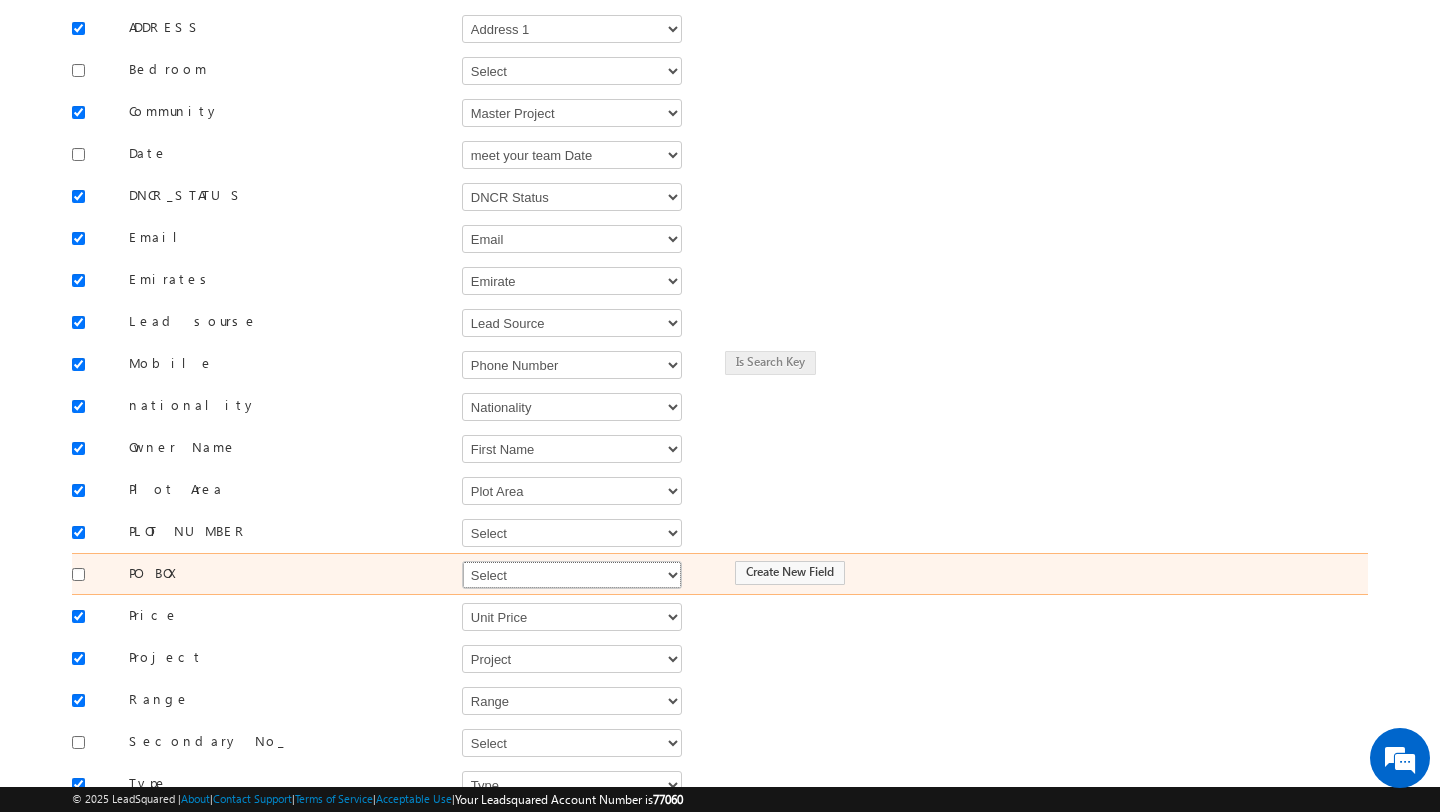 click on "Select Select Address 1 Address 2 Budget Building Name Buyer Persona Campaign Name Caste City Client Type Company Contact Stage Country Created On Customer Type Developer DNCR Status Do Not Call Do Not Email Do Not SMS Do Not Track Do you want to invest in dubai Email Emirate Father Name First Name Form Name Grade Job Title Last Name Latitude Lead Remarks Lead Source Lead Stage Longitude Master Project meet your team Date Meeting Done Date  Meeting Location Mobile Number Nationality Not Picked counter Notes Order Value Owner Phone Number Plot Area Possession Procedure Name Project Project Name Project Suggested Purpose of investing in Dubai Qualify follow up Qualify meeting scheduled Qulification Status Range Region RSVP RSVP Project School Name Source Campaign Source Content Source Medium State Student name Type Unit Area Unit No Unit Number Unit Price Unit Size Unit Type Website You are based in Zip Do Not Track Comments" at bounding box center [572, 575] 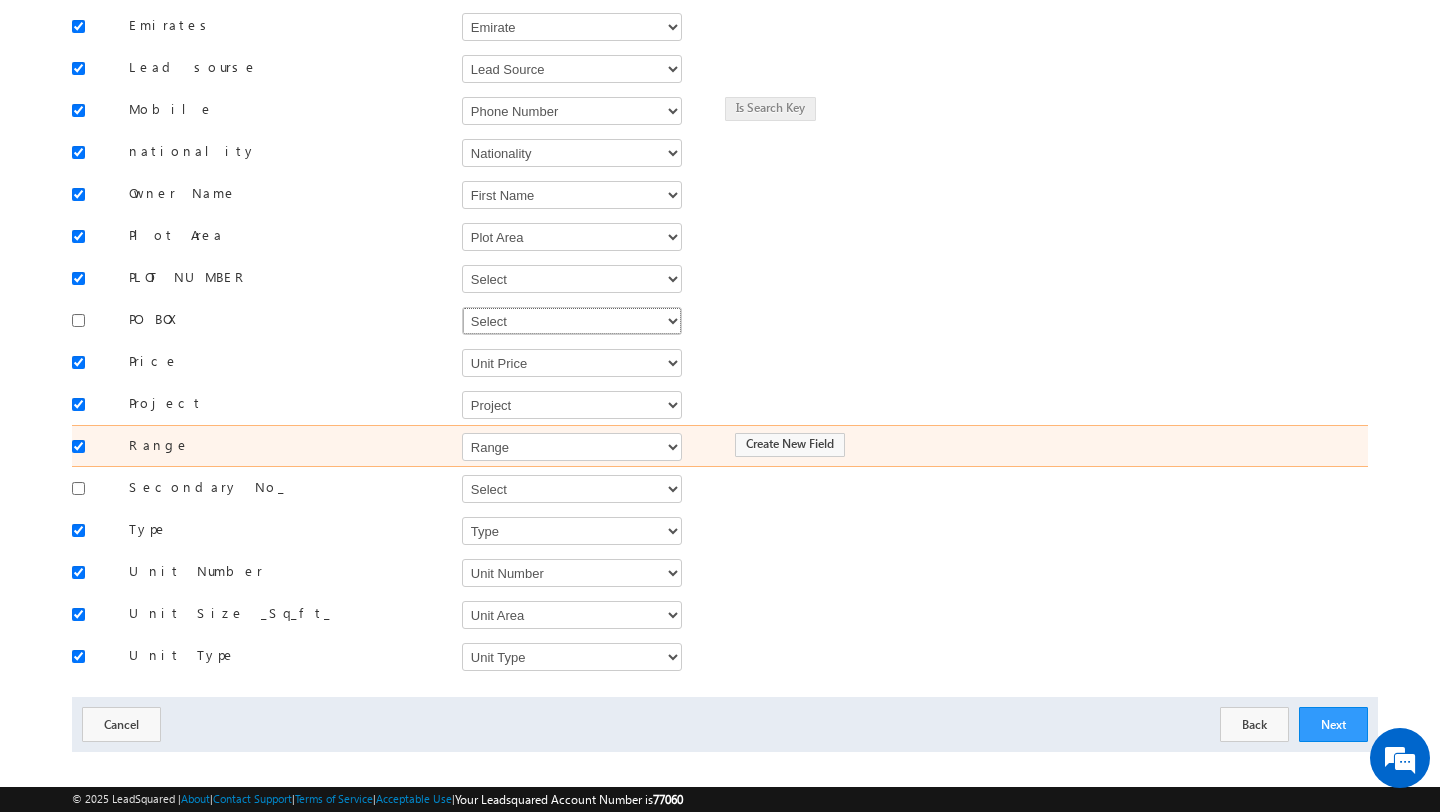 scroll, scrollTop: 562, scrollLeft: 0, axis: vertical 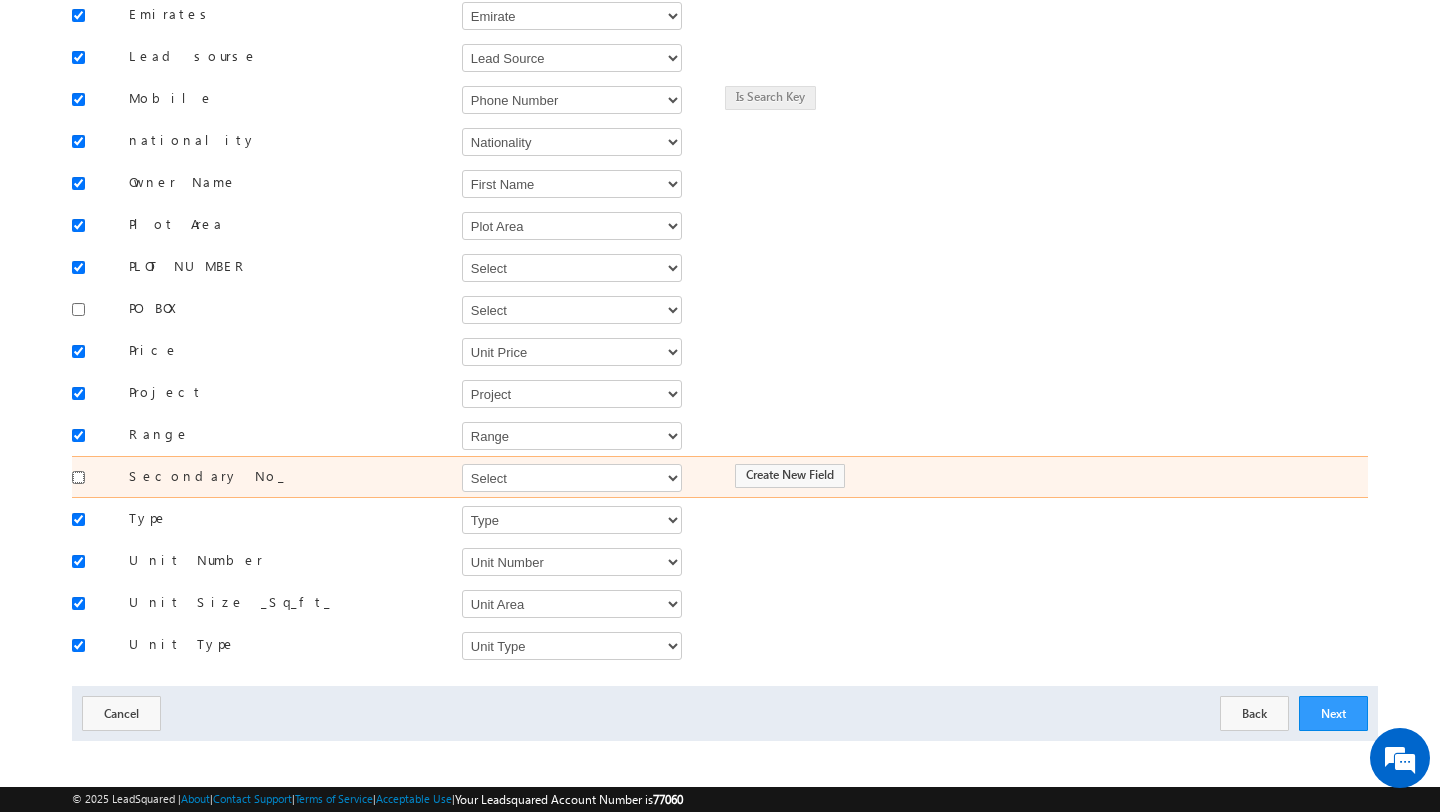 click at bounding box center [78, 477] 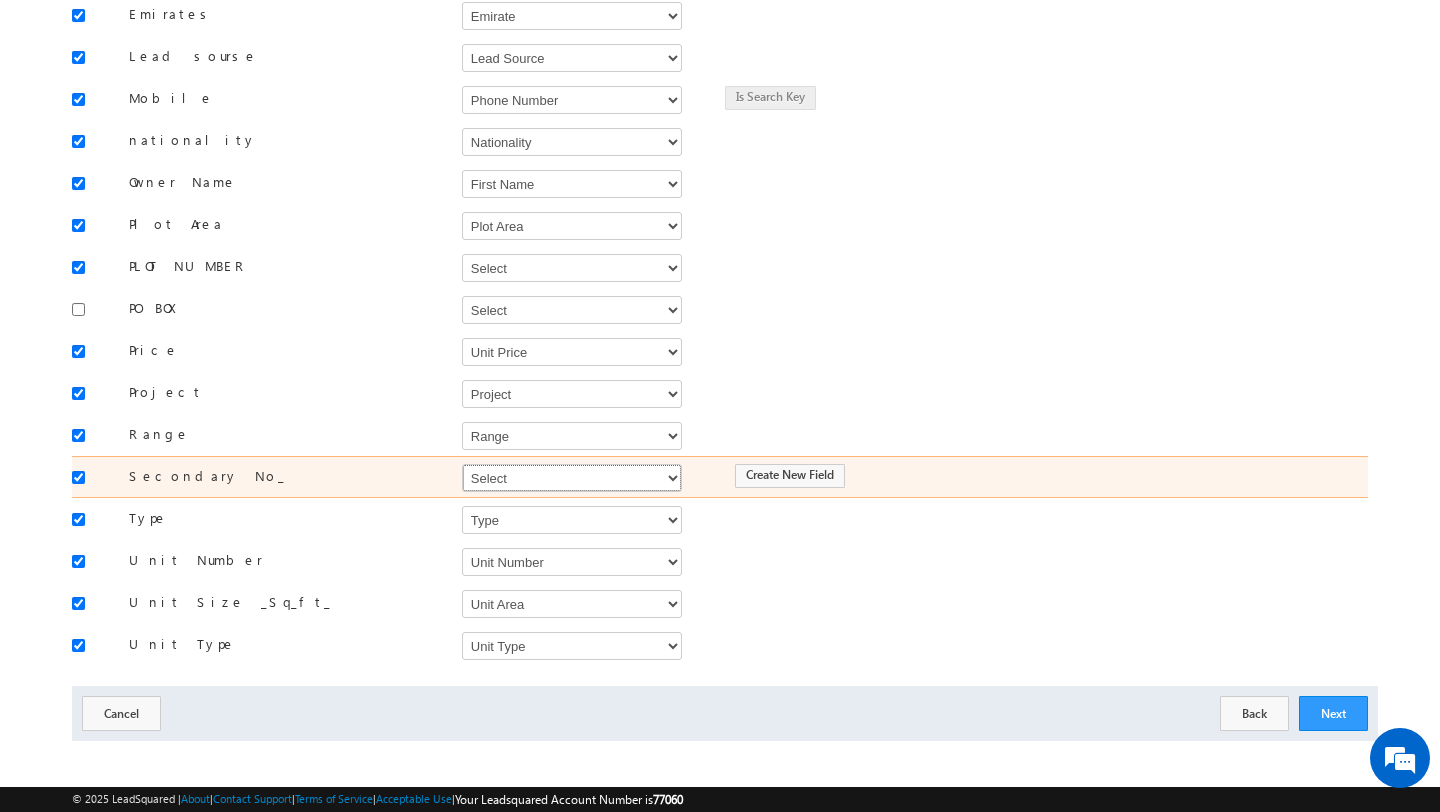 click on "Select Select Address 1 Address 2 Budget Building Name Buyer Persona Campaign Name Caste City Client Type Company Contact Stage Country Created On Customer Type Developer DNCR Status Do Not Call Do Not Email Do Not SMS Do Not Track Do you want to invest in dubai Email Emirate Father Name First Name Form Name Grade Job Title Last Name Latitude Lead Remarks Lead Source Lead Stage Longitude Master Project meet your team Date Meeting Done Date  Meeting Location Mobile Number Nationality Not Picked counter Notes Order Value Owner Phone Number Plot Area Possession Procedure Name Project Project Name Project Suggested Purpose of investing in Dubai Qualify follow up Qualify meeting scheduled Qulification Status Range Region RSVP RSVP Project School Name Source Campaign Source Content Source Medium State Student name Type Unit Area Unit No Unit Number Unit Price Unit Size Unit Type Website You are based in Zip Do Not Track Comments" at bounding box center (572, 478) 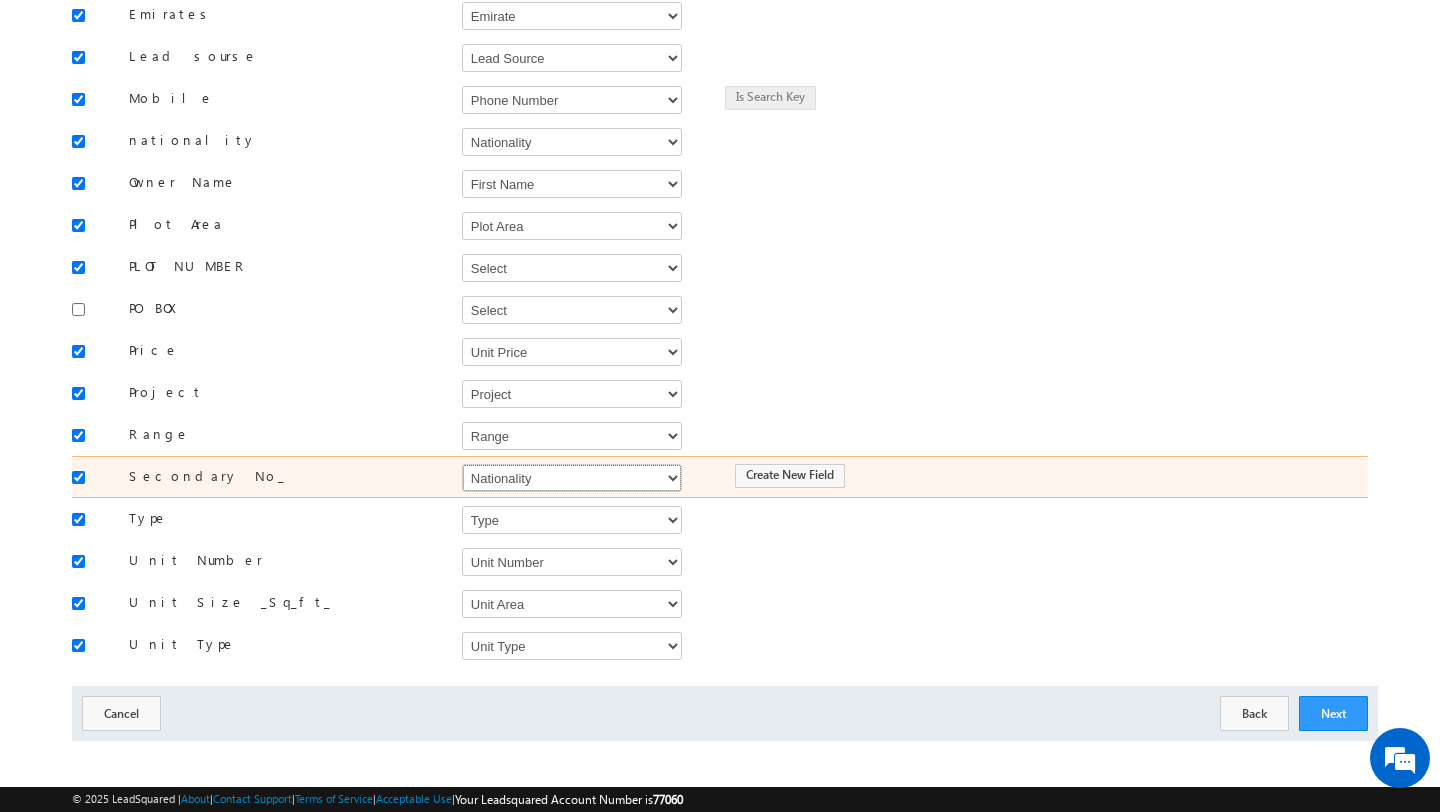 click on "Select Select Address 1 Address 2 Budget Building Name Buyer Persona Campaign Name Caste City Client Type Company Contact Stage Country Created On Customer Type Developer DNCR Status Do Not Call Do Not Email Do Not SMS Do Not Track Do you want to invest in dubai Email Emirate Father Name First Name Form Name Grade Job Title Last Name Latitude Lead Remarks Lead Source Lead Stage Longitude Master Project meet your team Date Meeting Done Date  Meeting Location Mobile Number Nationality Not Picked counter Notes Order Value Owner Phone Number Plot Area Possession Procedure Name Project Project Name Project Suggested Purpose of investing in Dubai Qualify follow up Qualify meeting scheduled Qulification Status Range Region RSVP RSVP Project School Name Source Campaign Source Content Source Medium State Student name Type Unit Area Unit No Unit Number Unit Price Unit Size Unit Type Website You are based in Zip Do Not Track Comments" at bounding box center (572, 478) 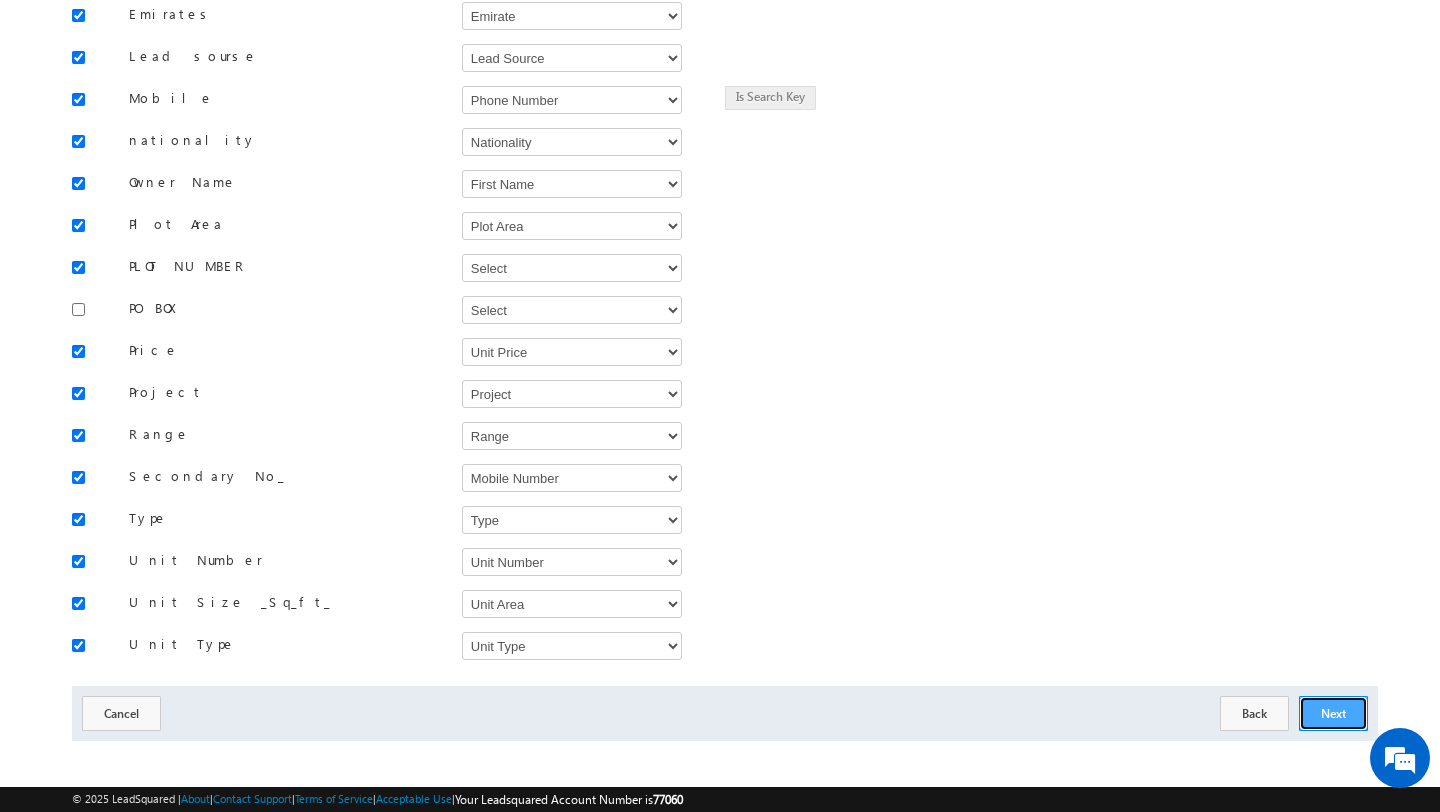 click on "Next" at bounding box center (1333, 713) 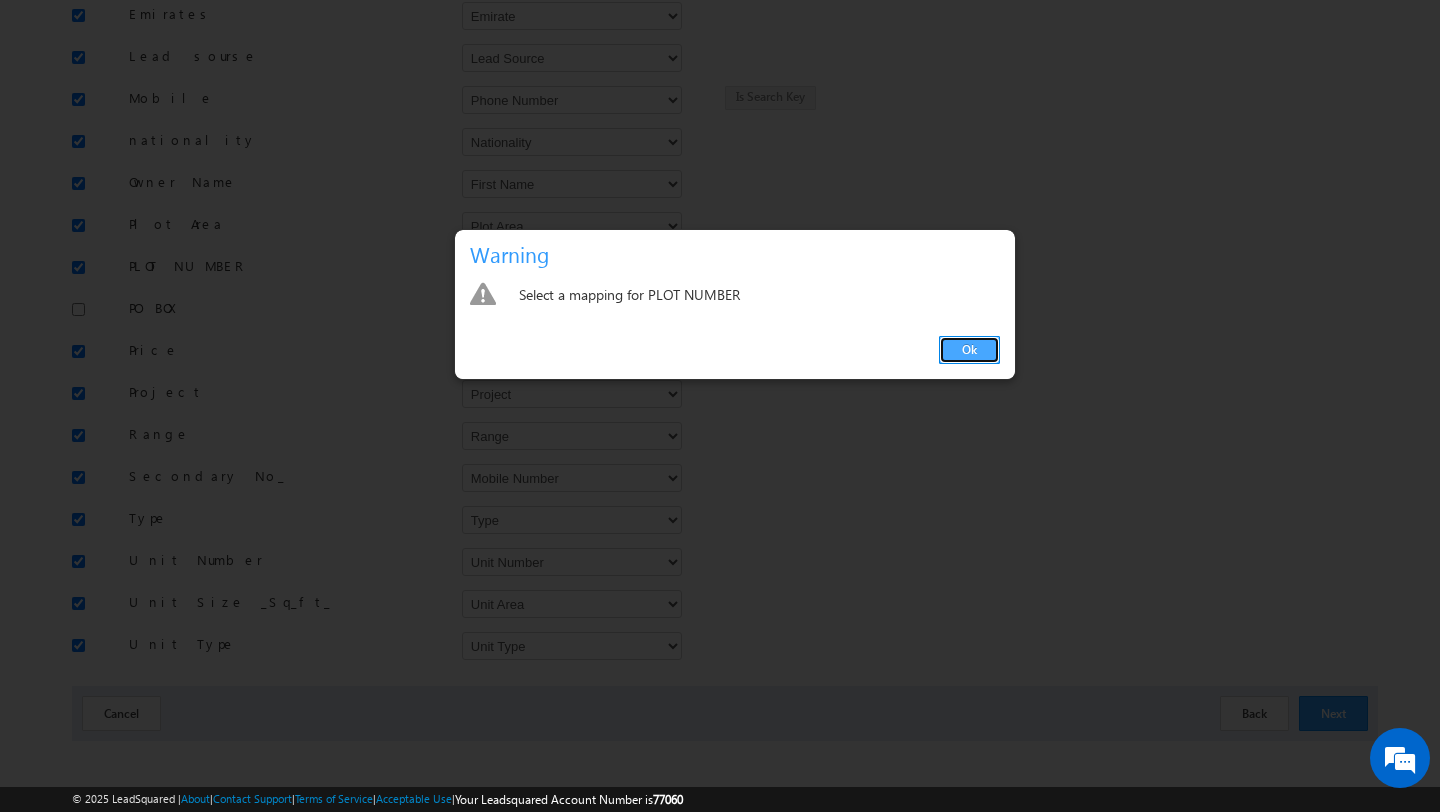 click on "Ok" at bounding box center [969, 350] 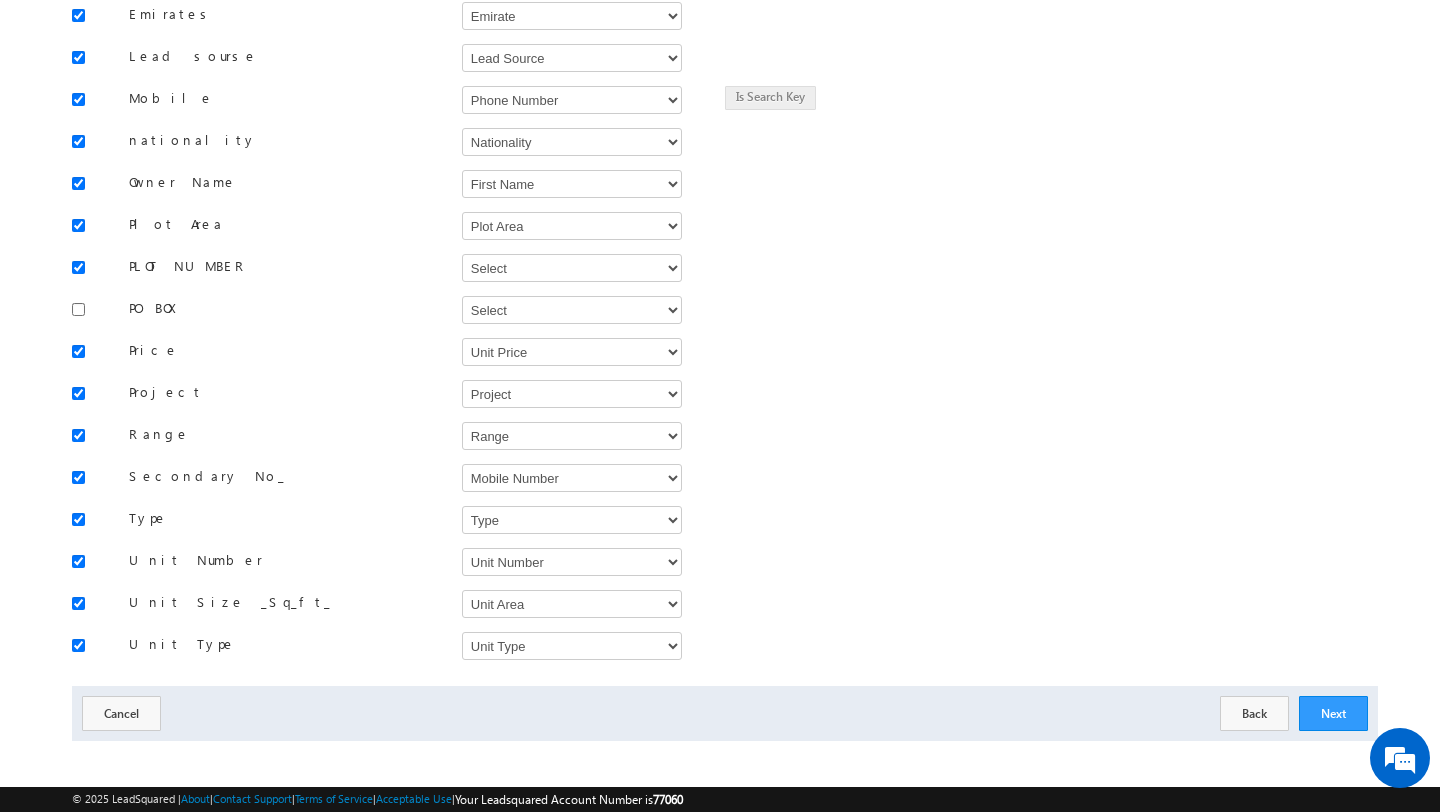 scroll, scrollTop: 457, scrollLeft: 0, axis: vertical 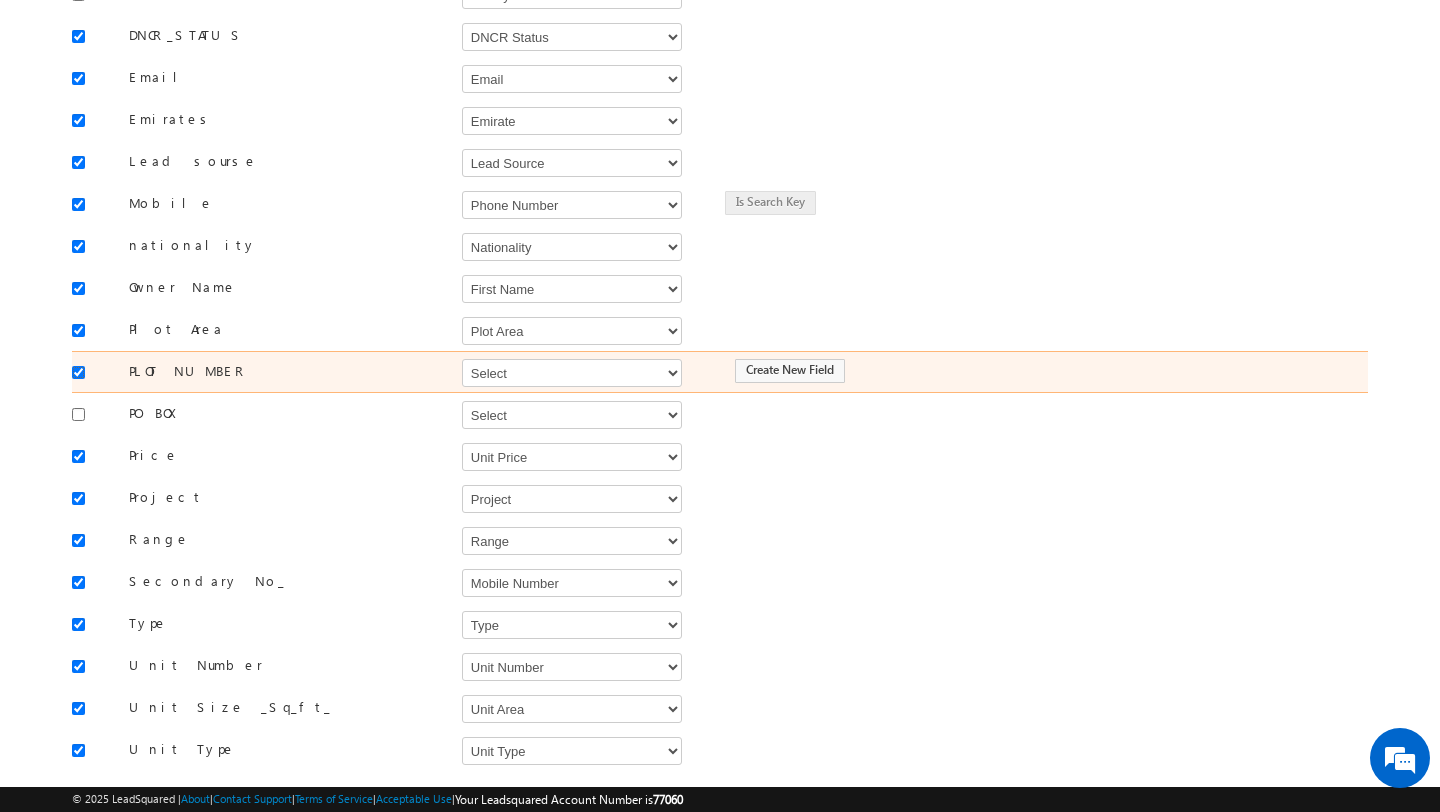 click at bounding box center (78, 372) 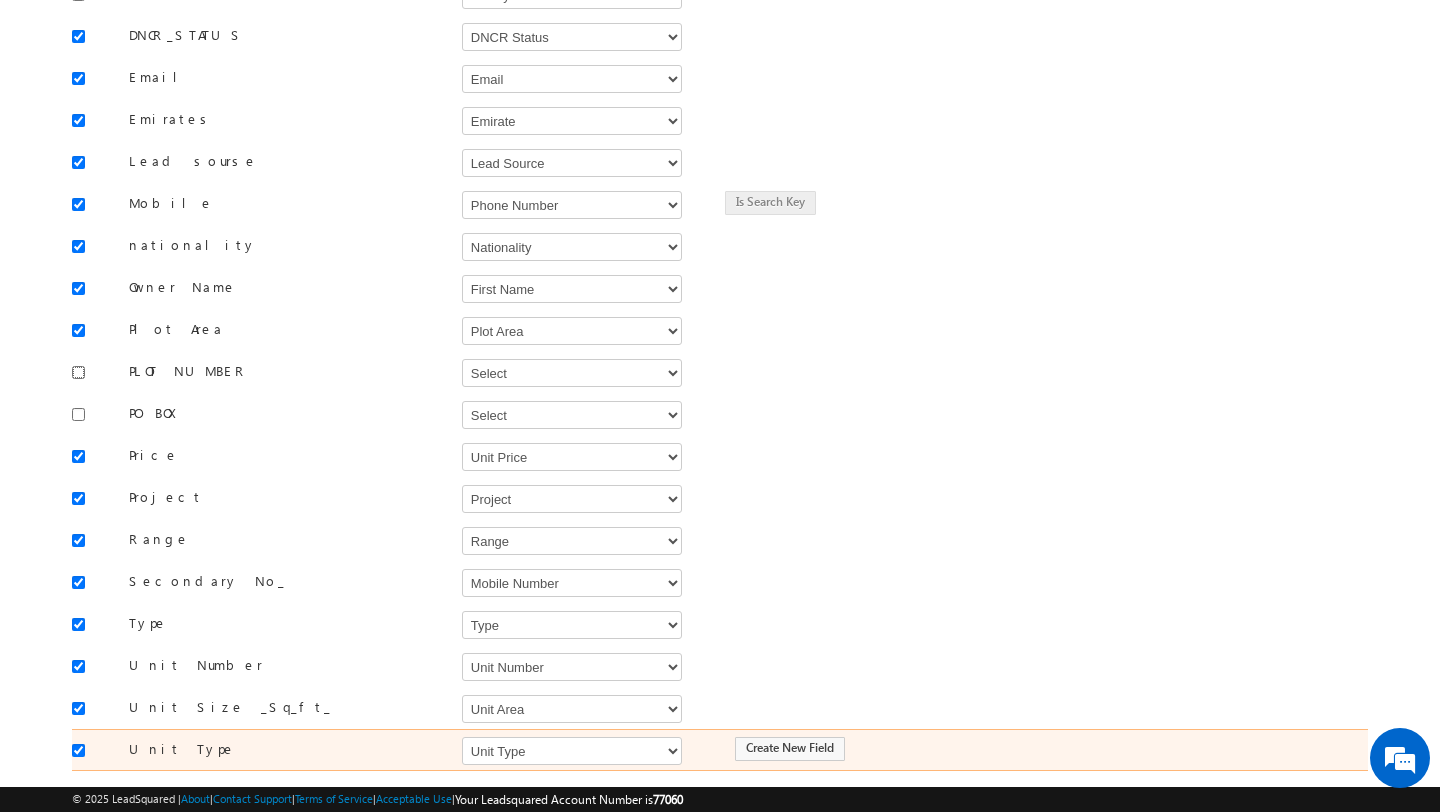 scroll, scrollTop: 562, scrollLeft: 0, axis: vertical 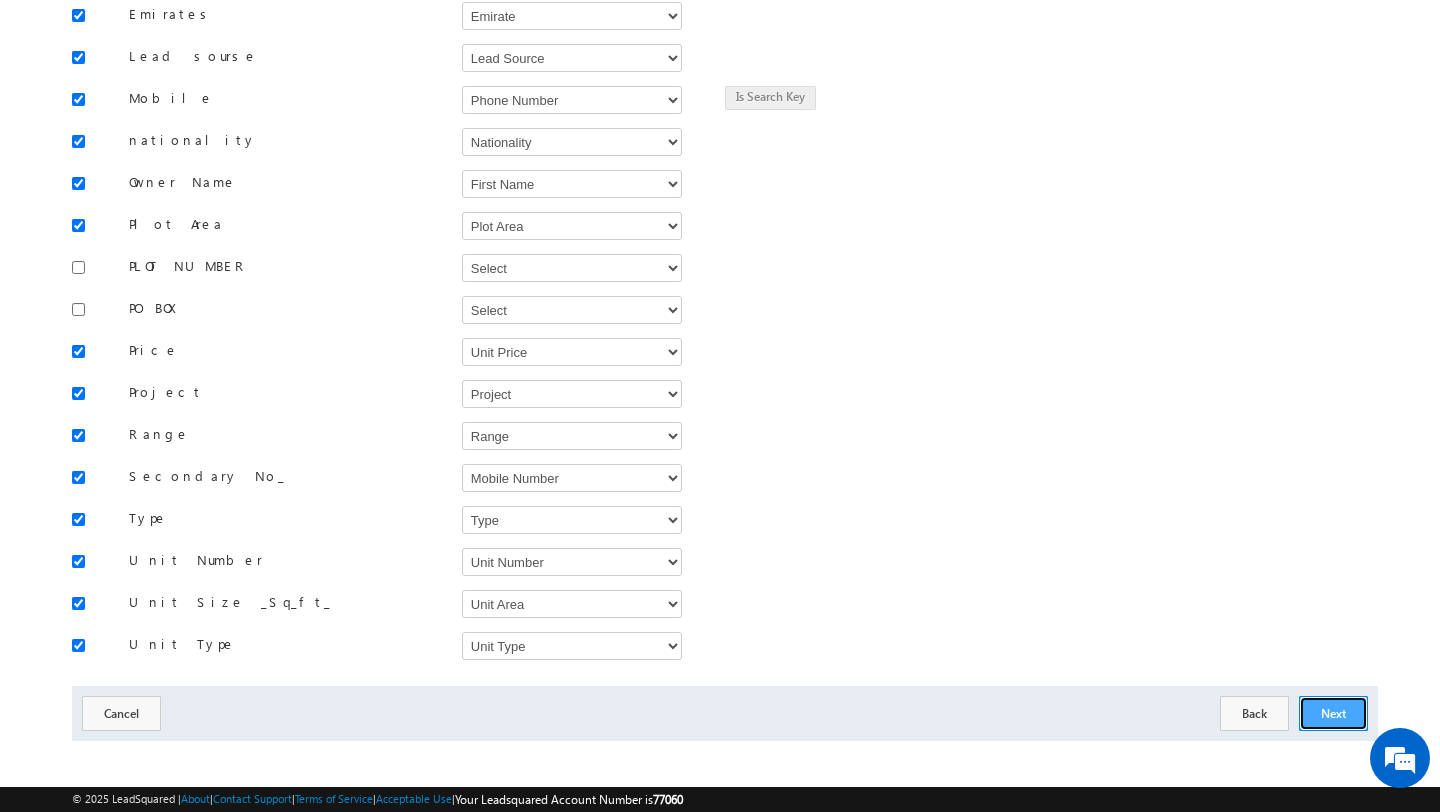 click on "Next" at bounding box center [1333, 713] 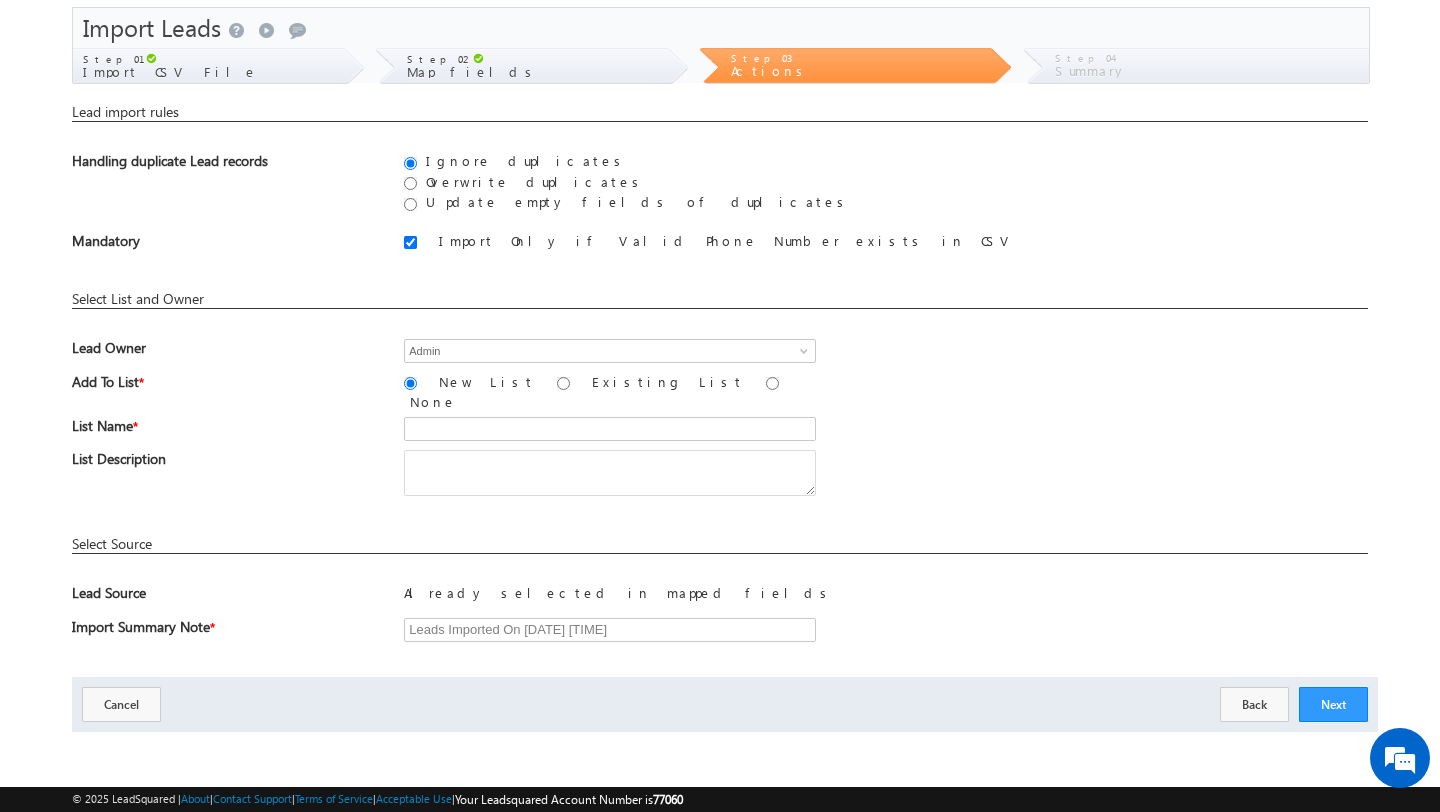 scroll, scrollTop: 50, scrollLeft: 0, axis: vertical 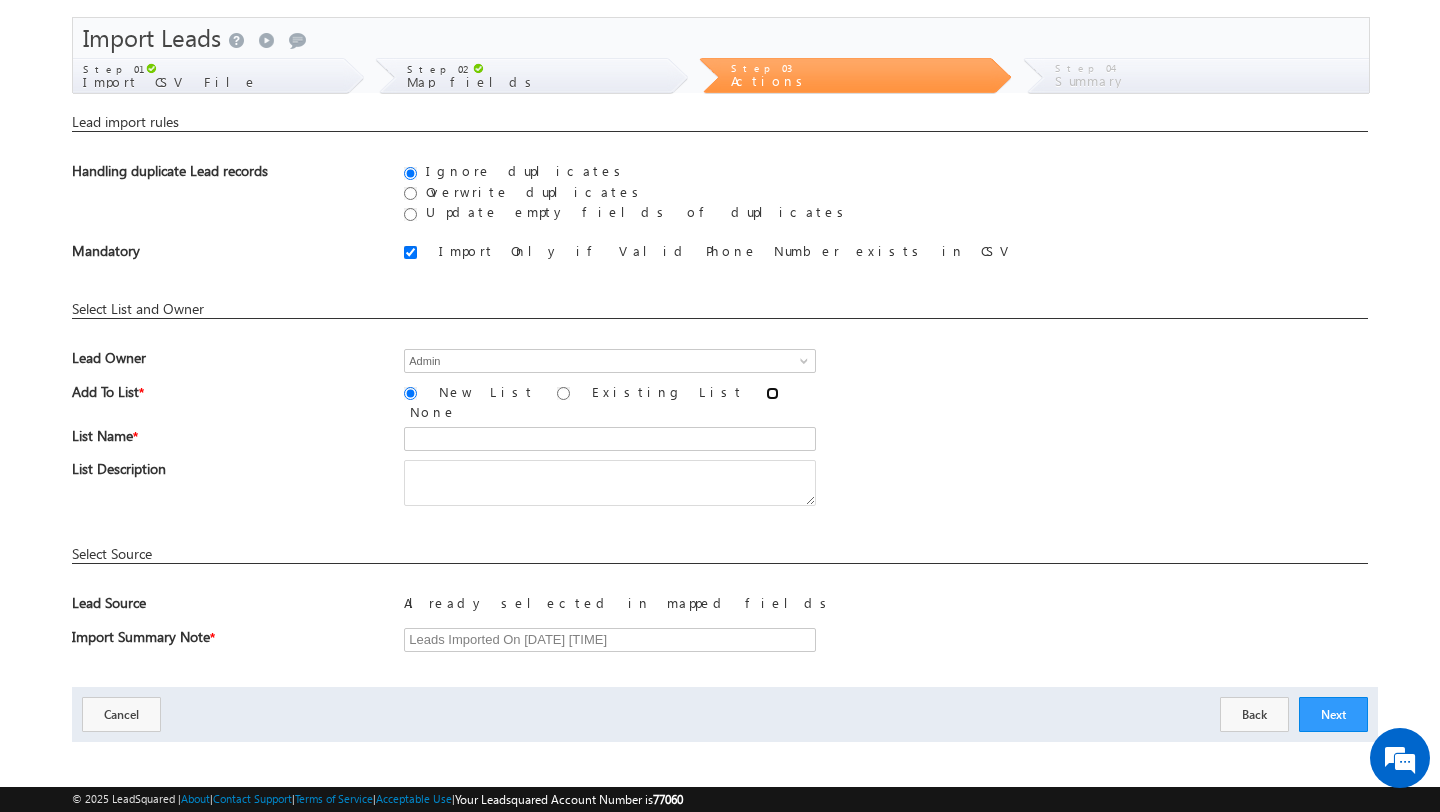 click on "None" at bounding box center [772, 393] 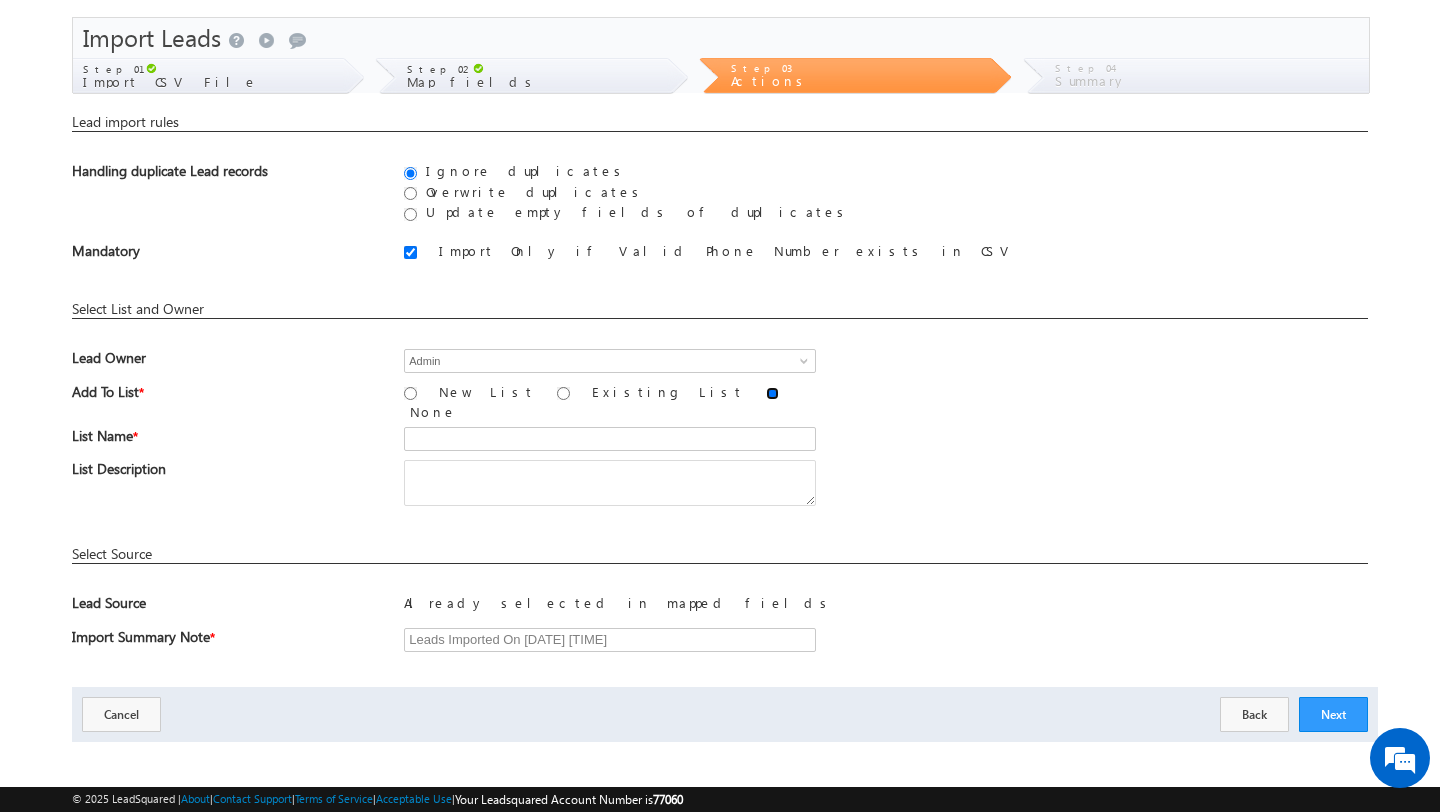 scroll, scrollTop: 0, scrollLeft: 0, axis: both 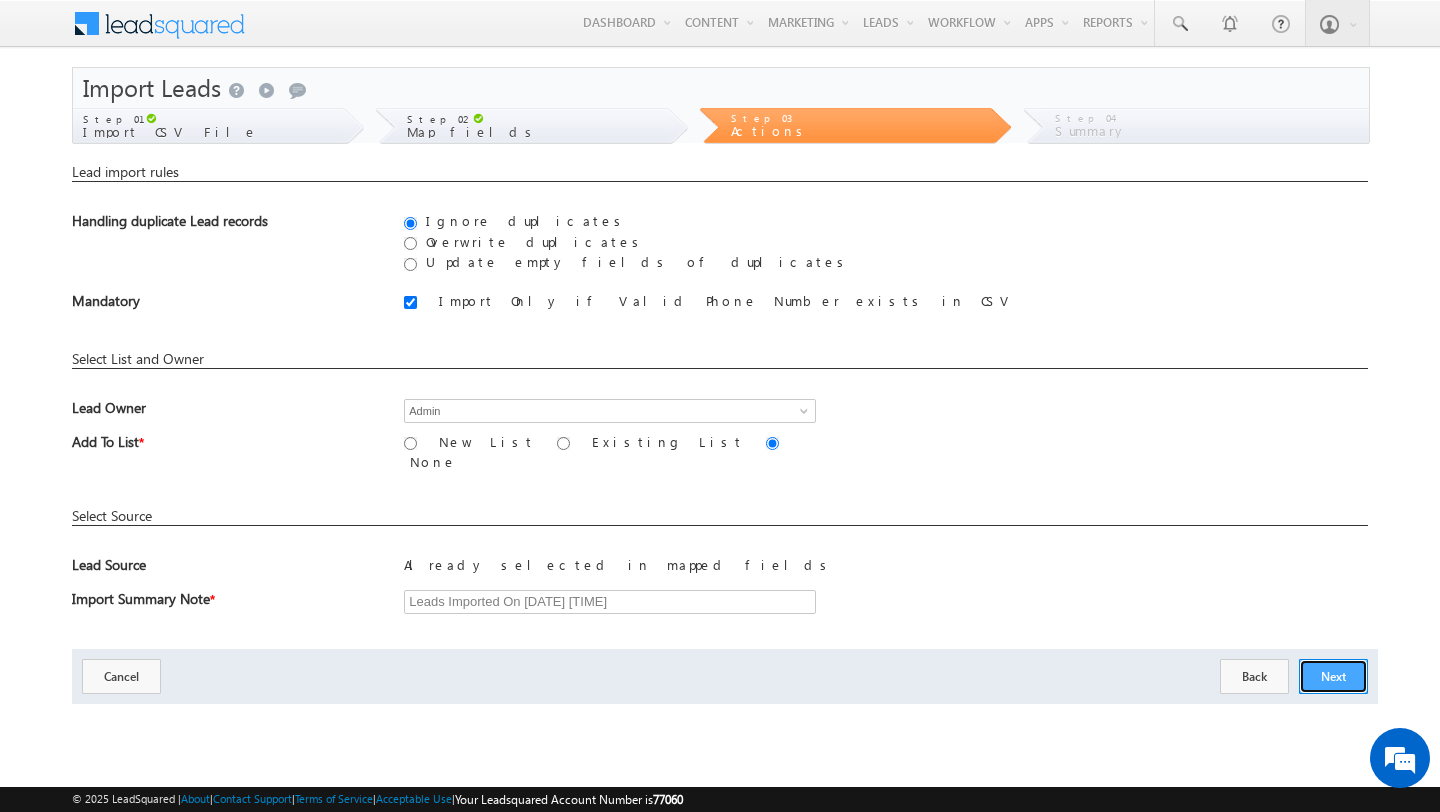 click on "Next" at bounding box center [1333, 676] 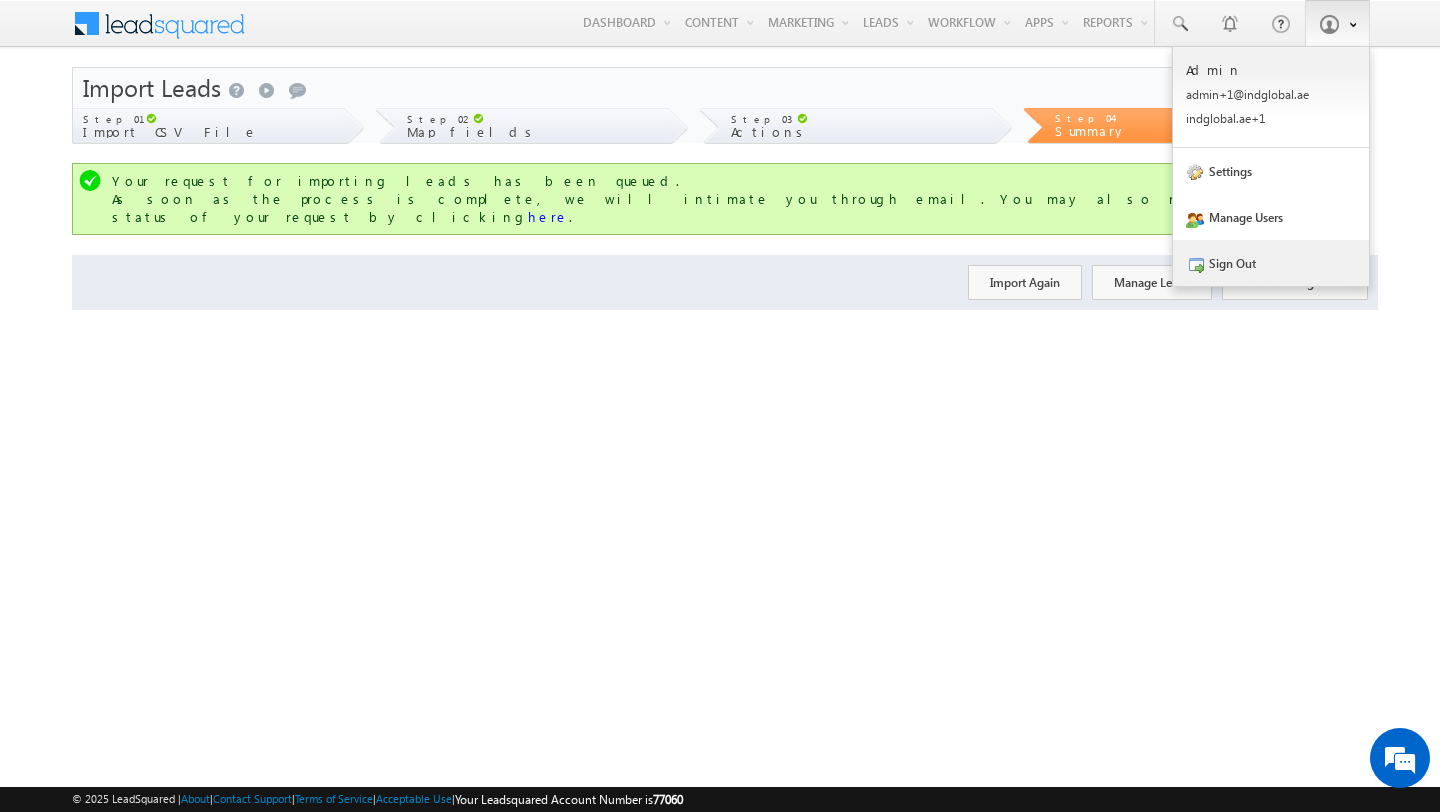 click on "Sign Out" at bounding box center [1271, 263] 